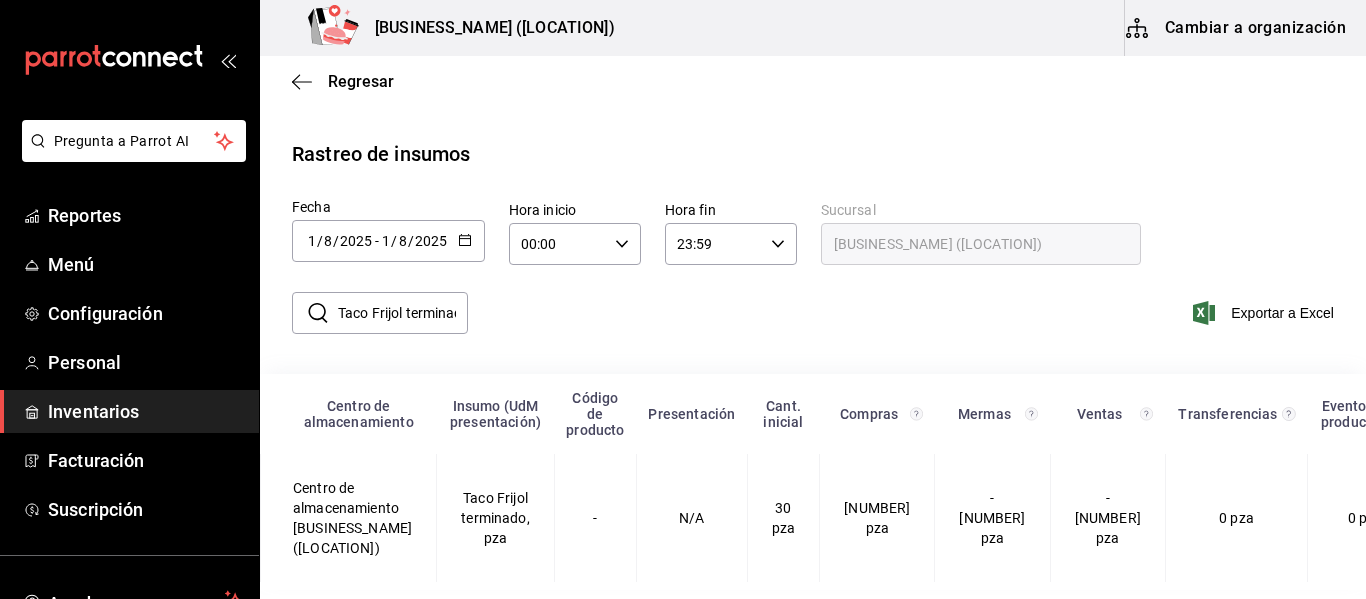 scroll, scrollTop: 0, scrollLeft: 0, axis: both 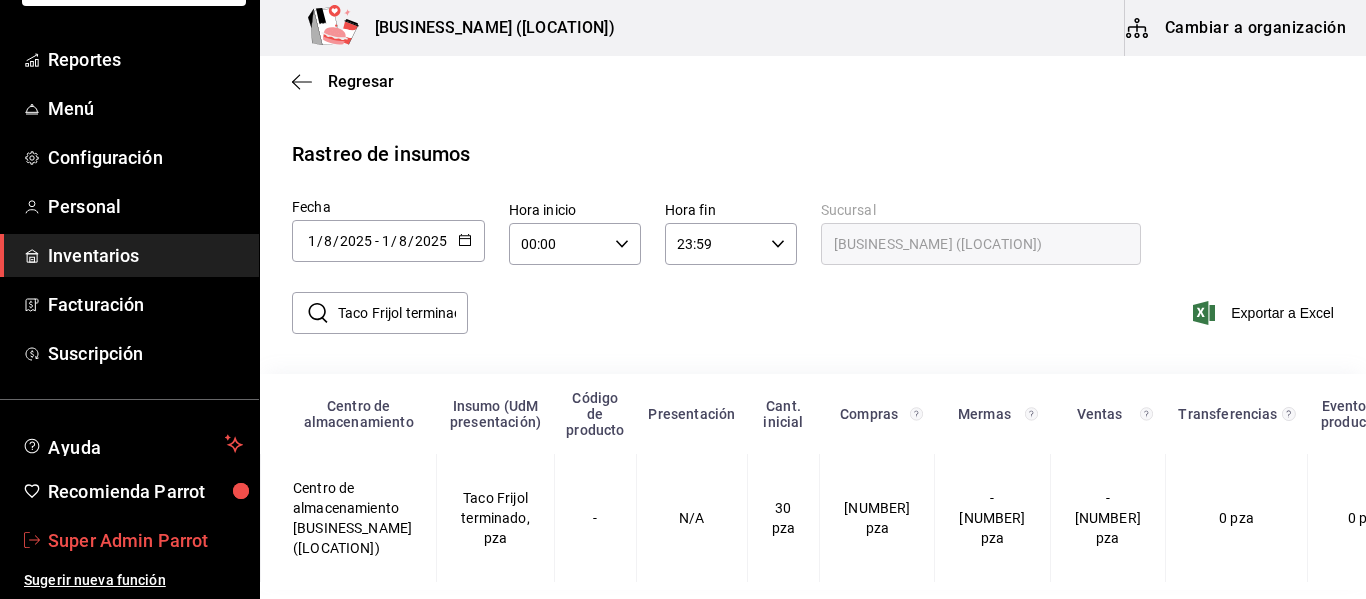 click on "Super Admin Parrot" at bounding box center (145, 540) 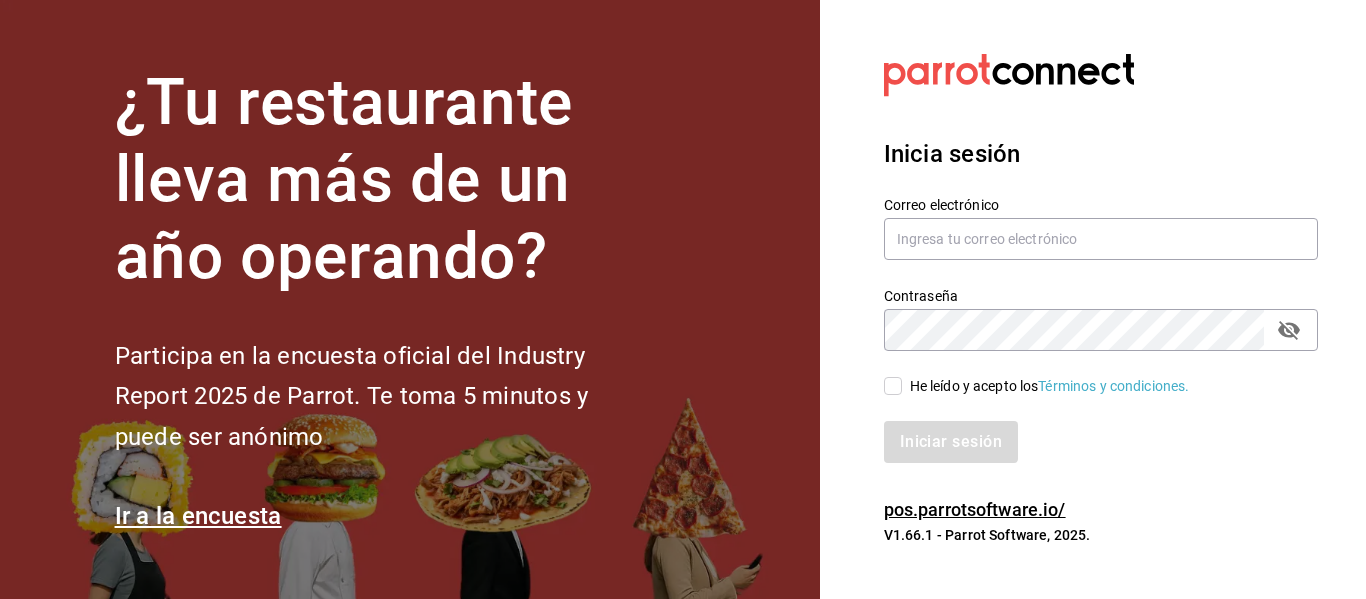 click on "He leído y acepto los  Términos y condiciones." at bounding box center (893, 386) 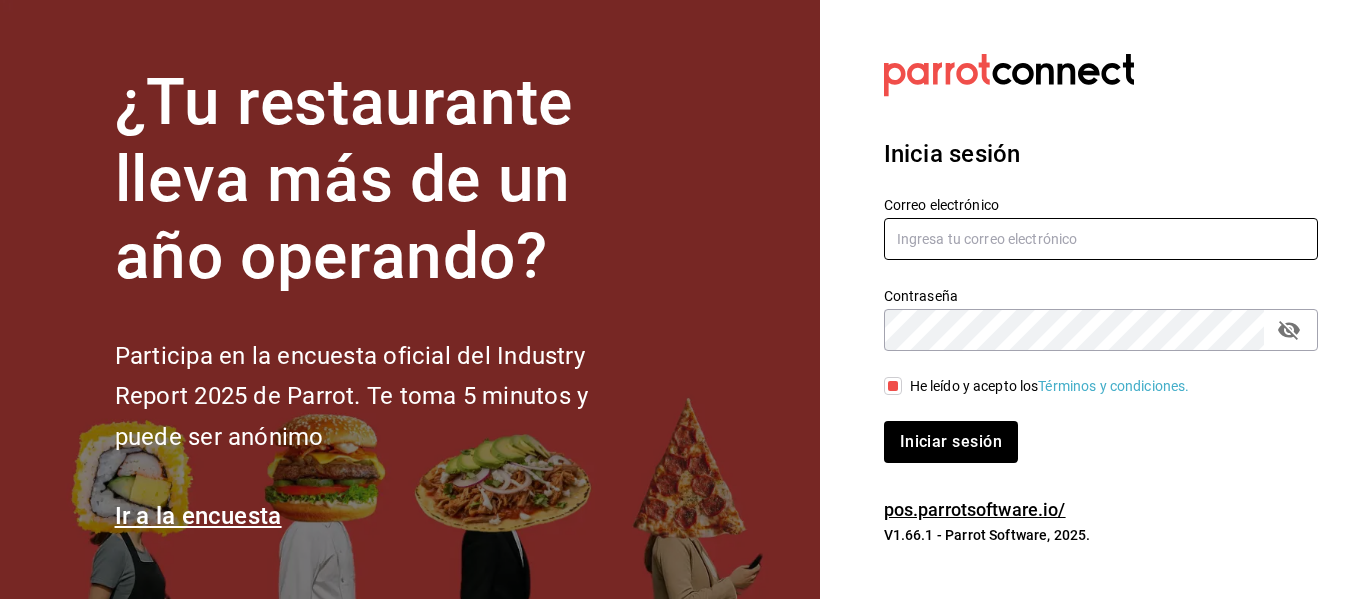click at bounding box center [1101, 239] 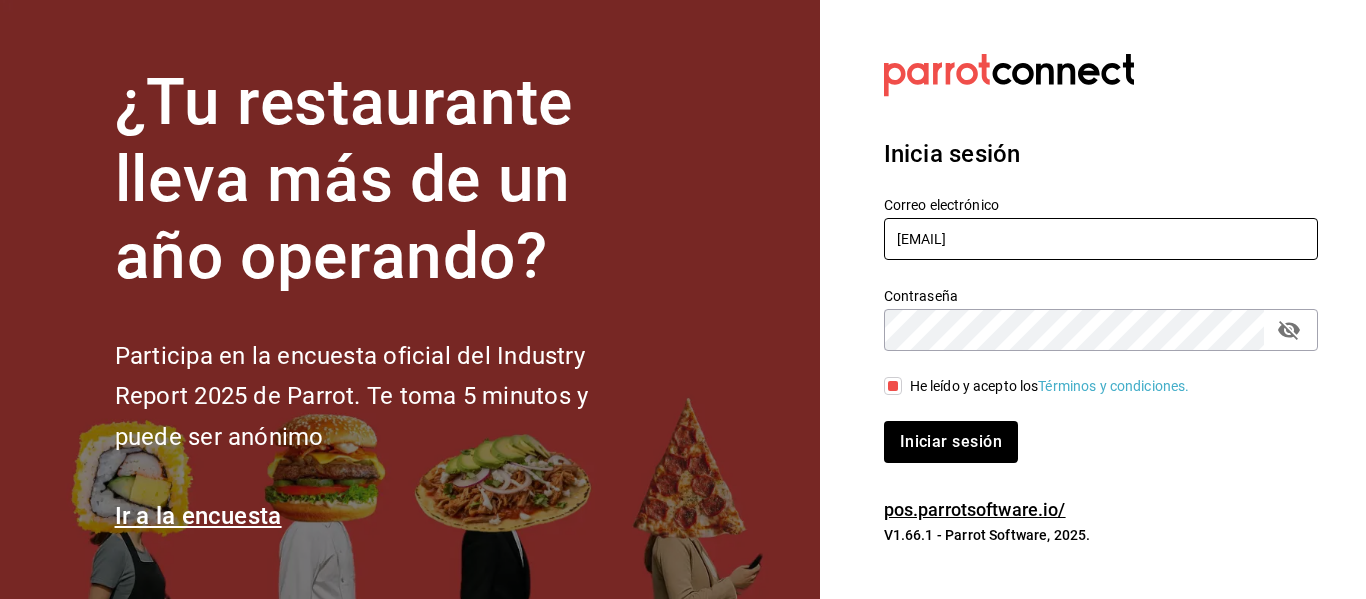 type on "casa@cream.com" 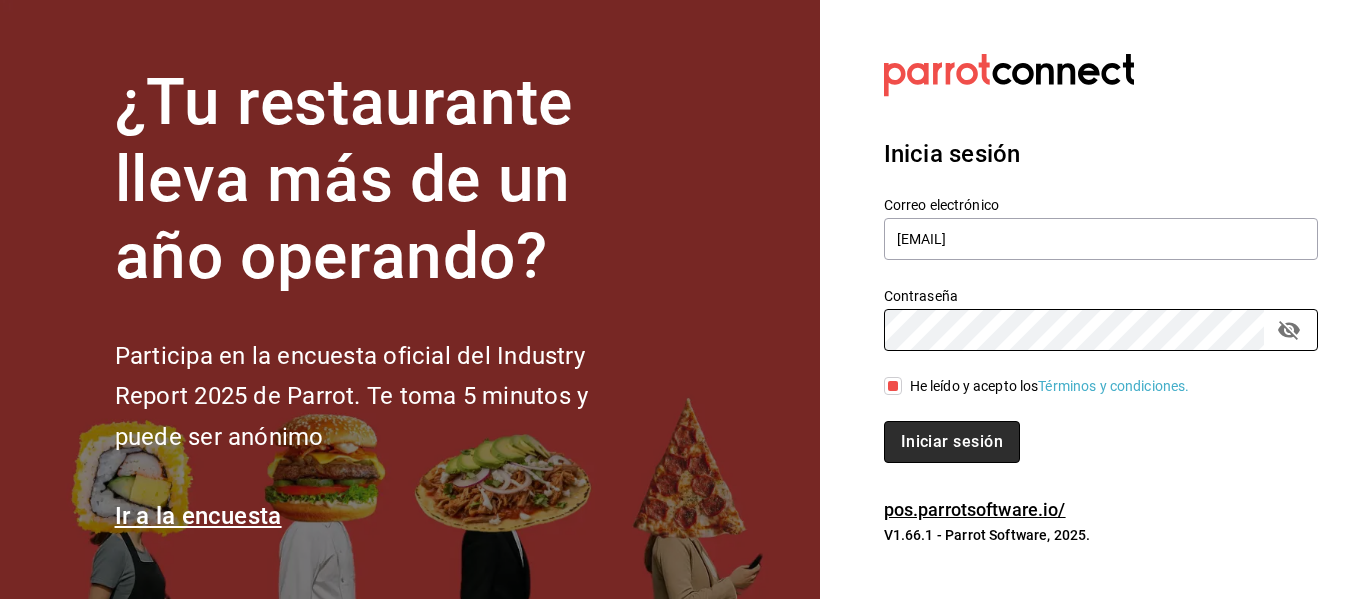 click on "Iniciar sesión" at bounding box center [952, 442] 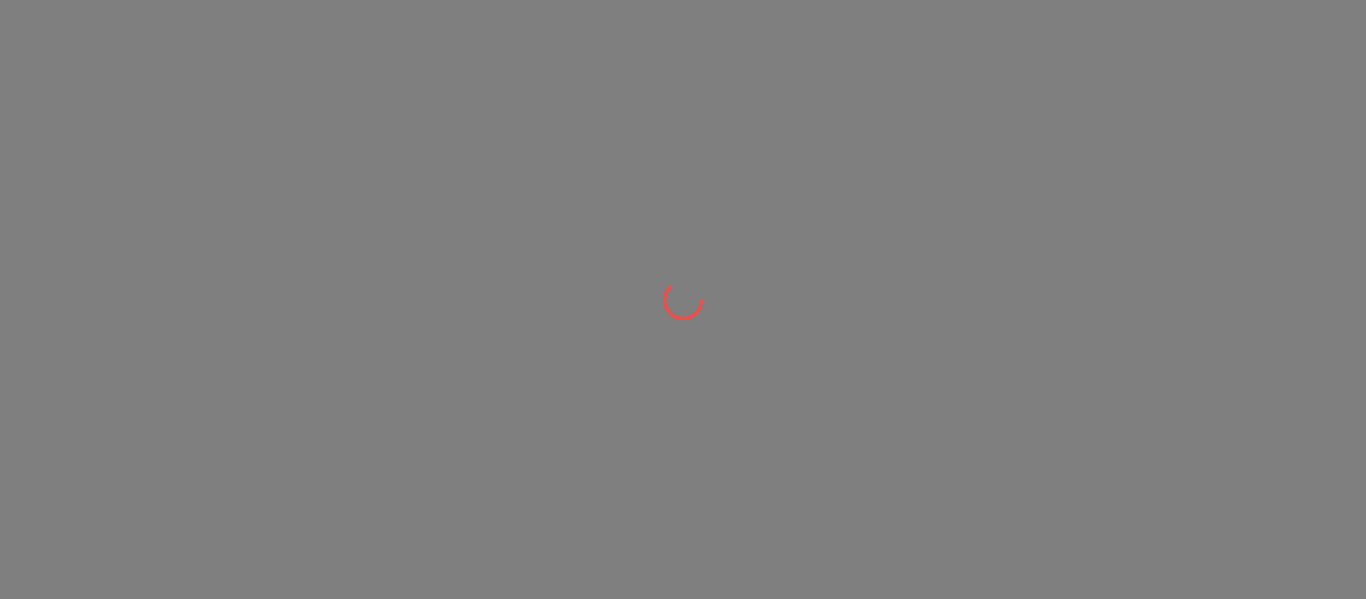 scroll, scrollTop: 0, scrollLeft: 0, axis: both 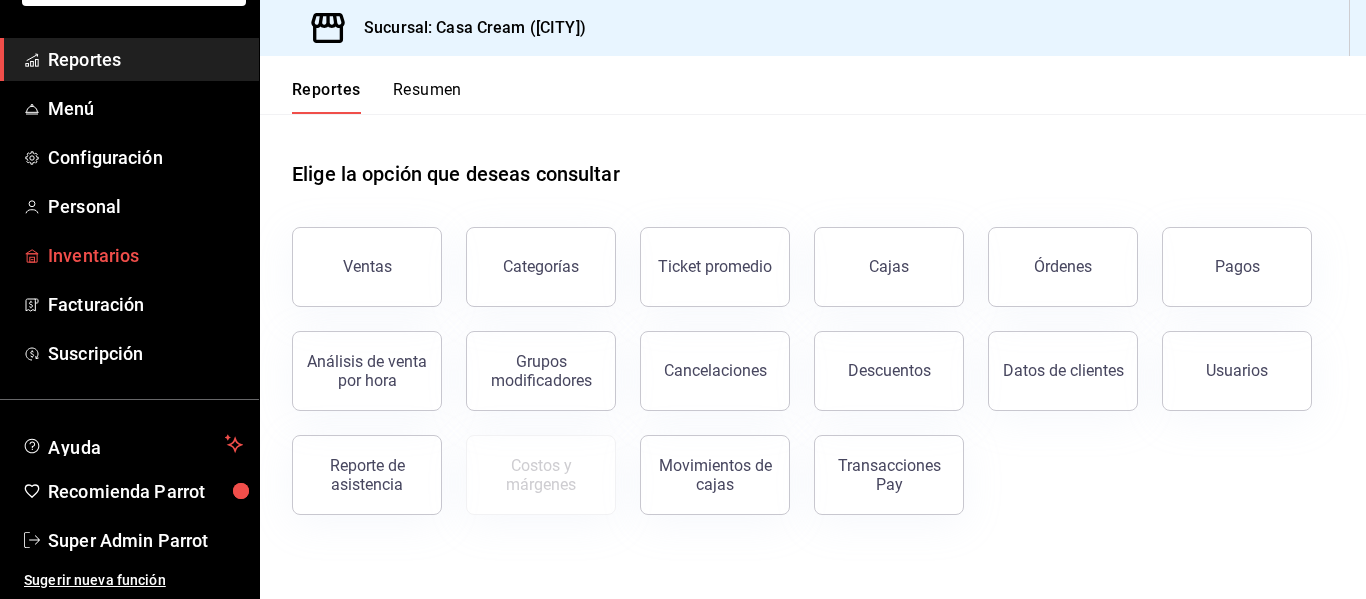 click on "Inventarios" at bounding box center (145, 255) 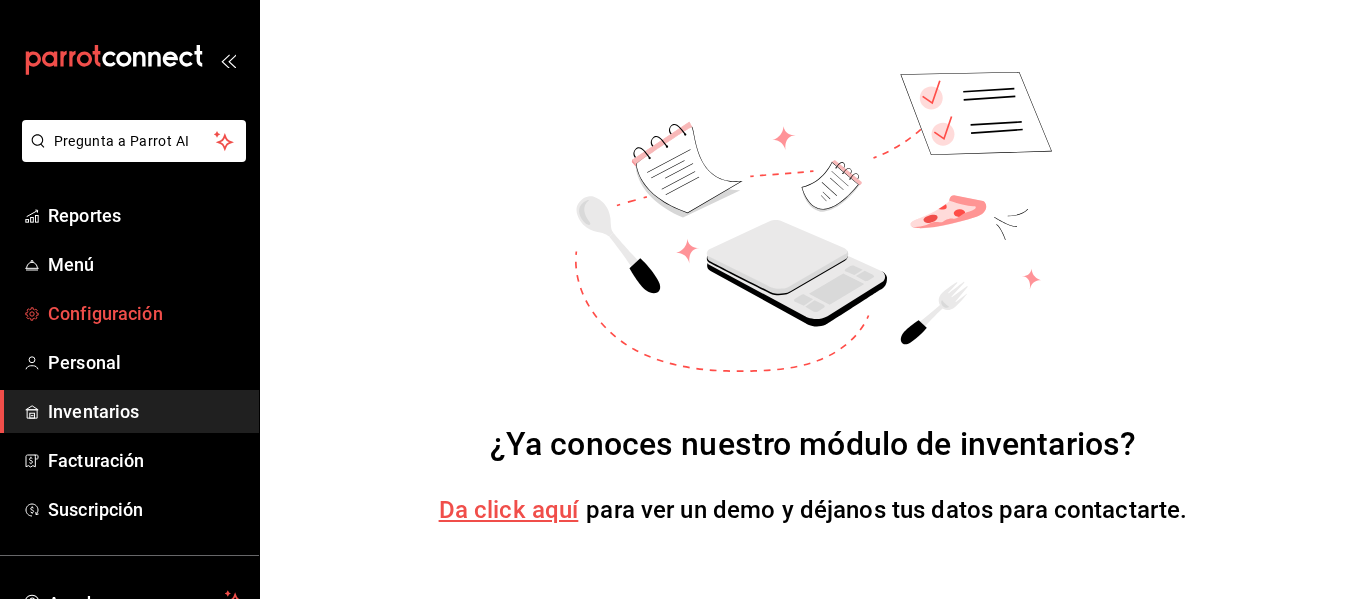 click on "Configuración" at bounding box center [145, 313] 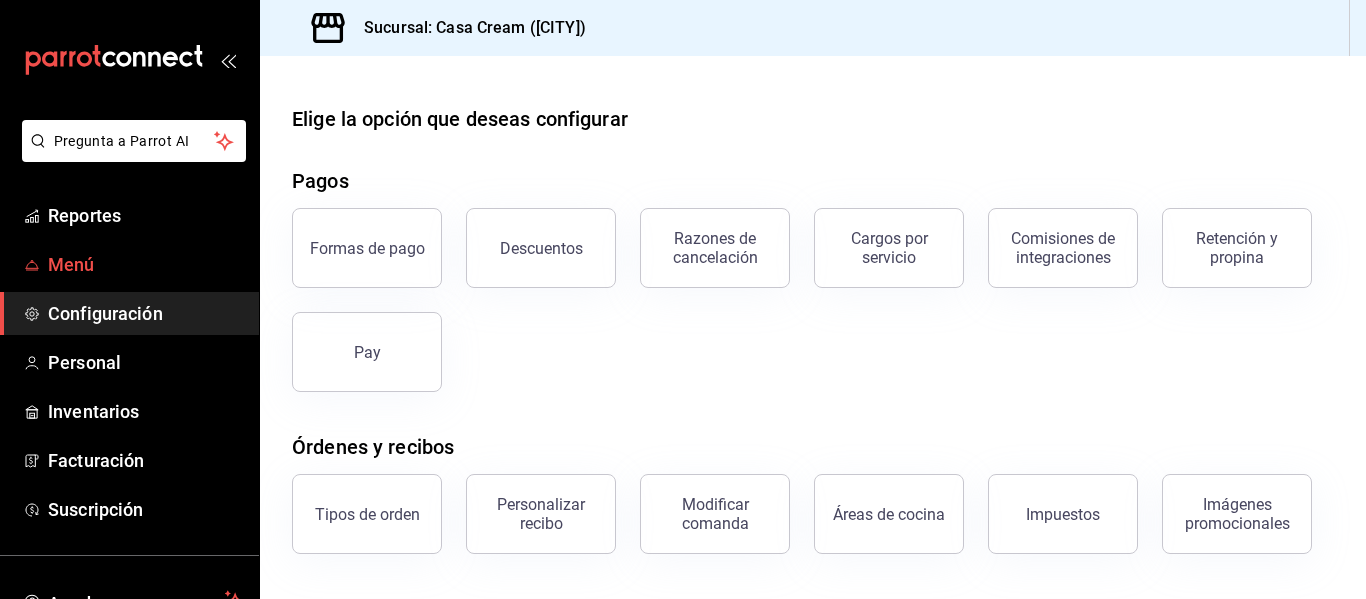 click on "Menú" at bounding box center (145, 264) 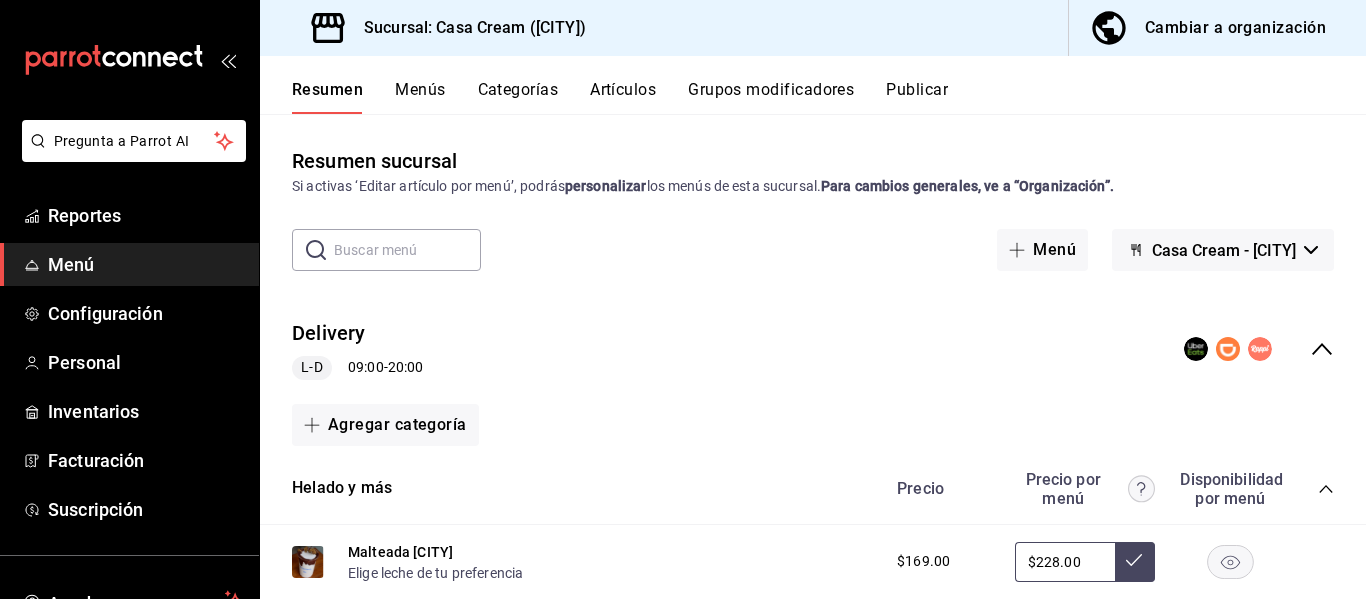 click on "Reportes   Menú   Configuración   Personal   Inventarios   Facturación   Suscripción" at bounding box center [129, 362] 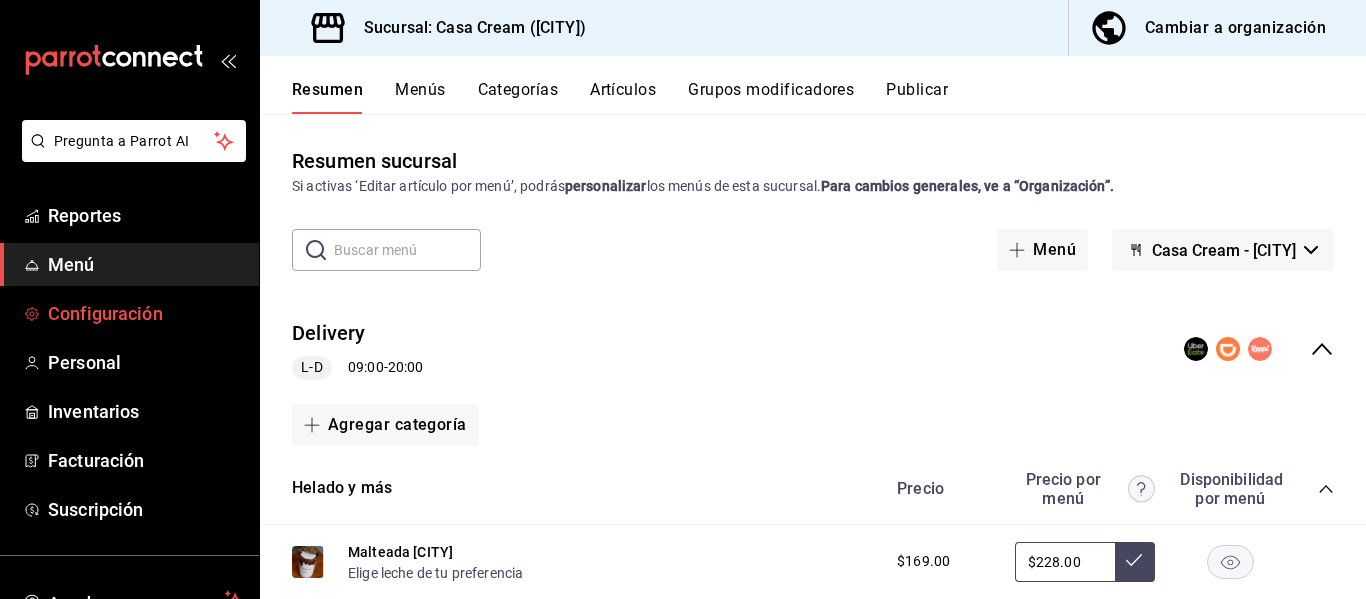 click on "Configuración" at bounding box center (145, 313) 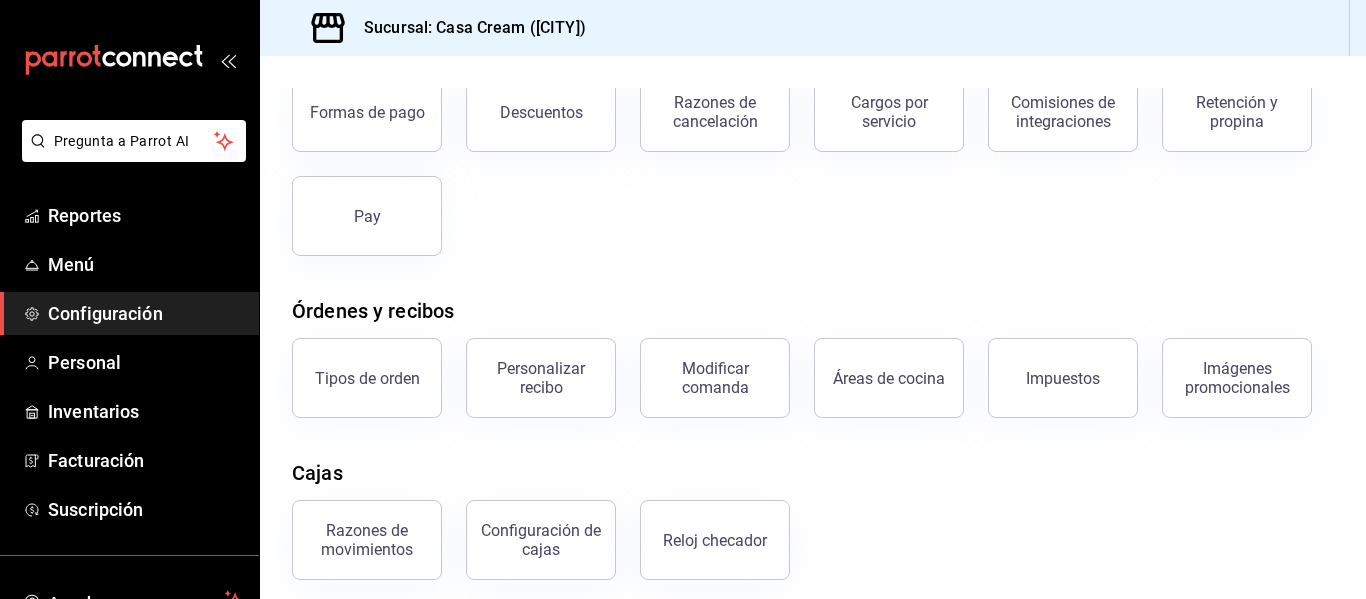 scroll, scrollTop: 0, scrollLeft: 0, axis: both 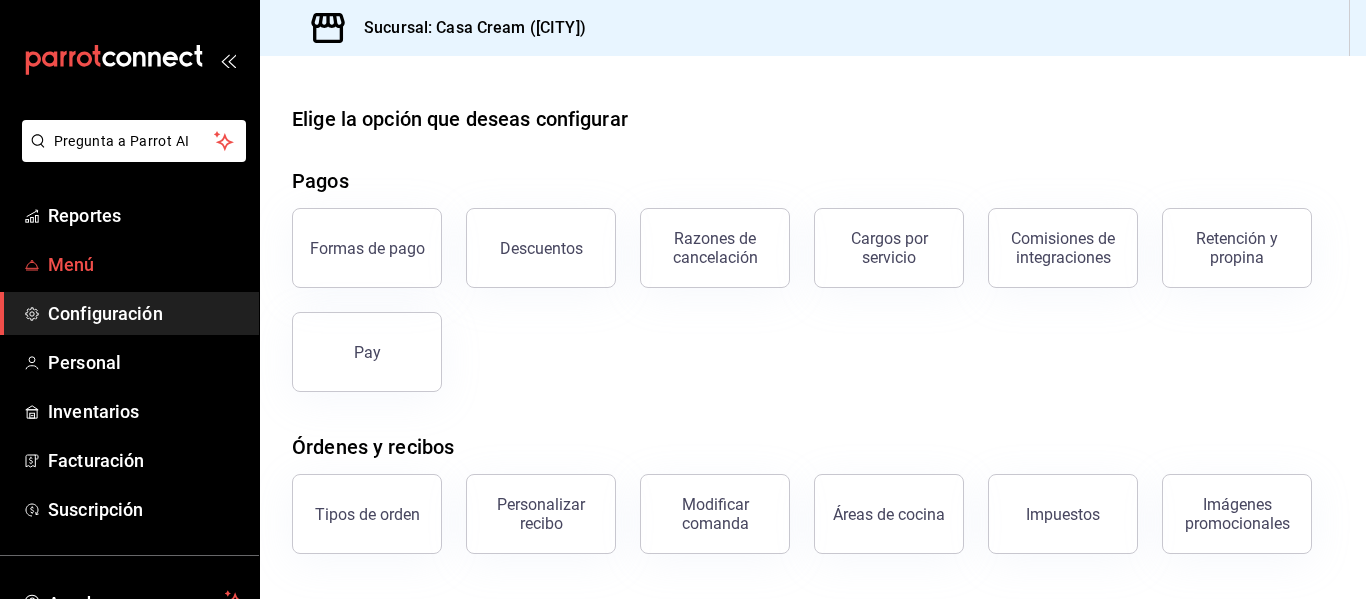 click on "Menú" at bounding box center [145, 264] 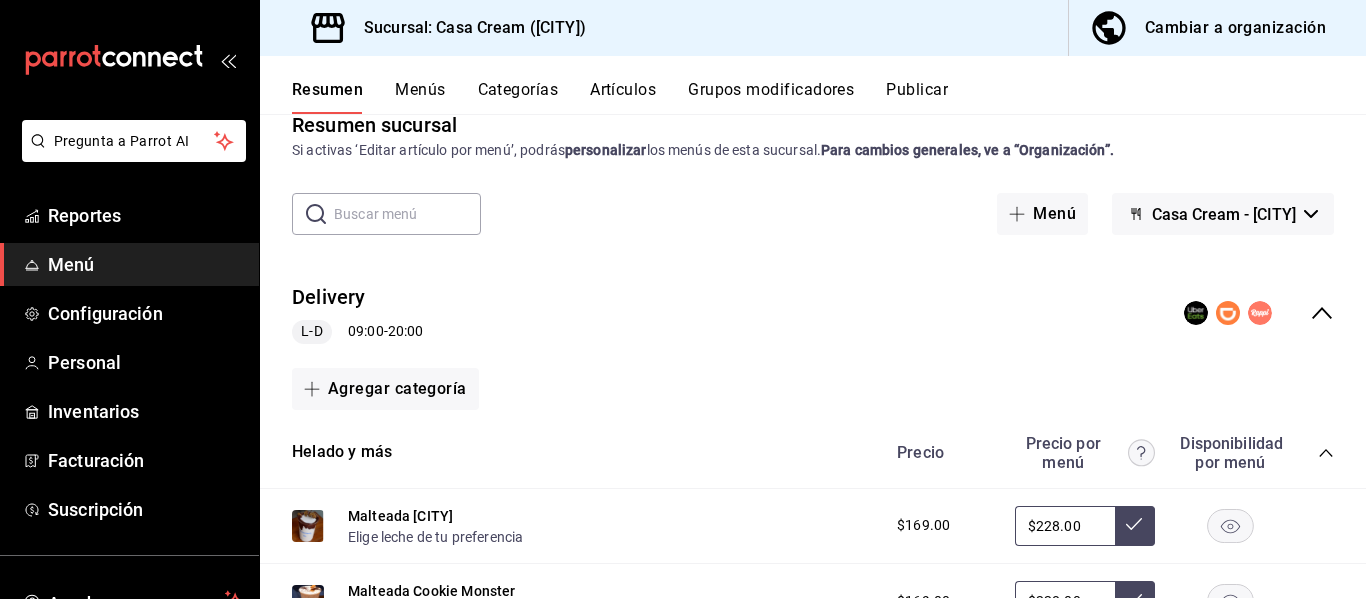 scroll, scrollTop: 0, scrollLeft: 0, axis: both 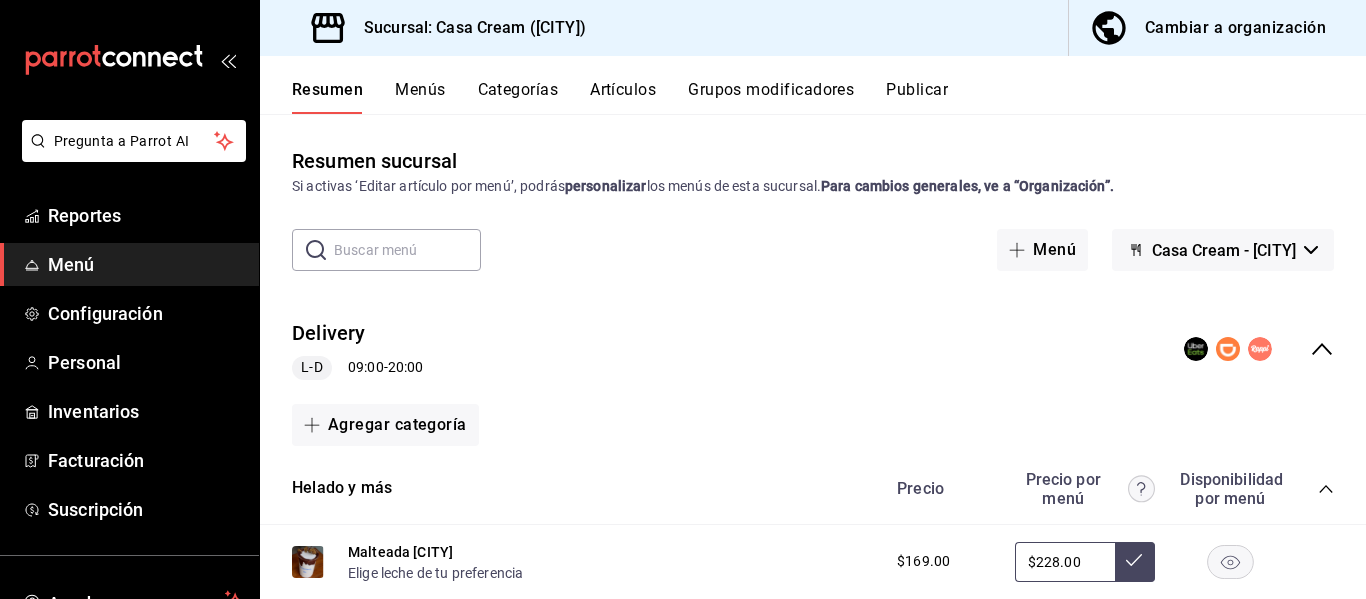 click on "Publicar" at bounding box center [917, 97] 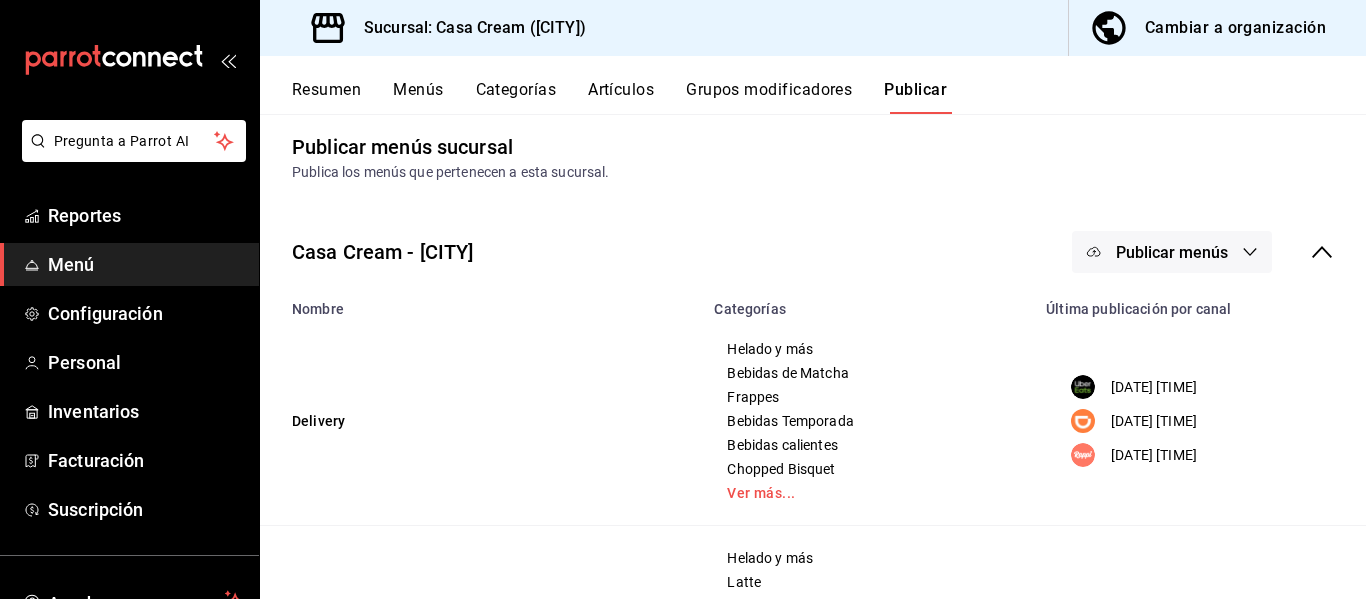 scroll, scrollTop: 0, scrollLeft: 0, axis: both 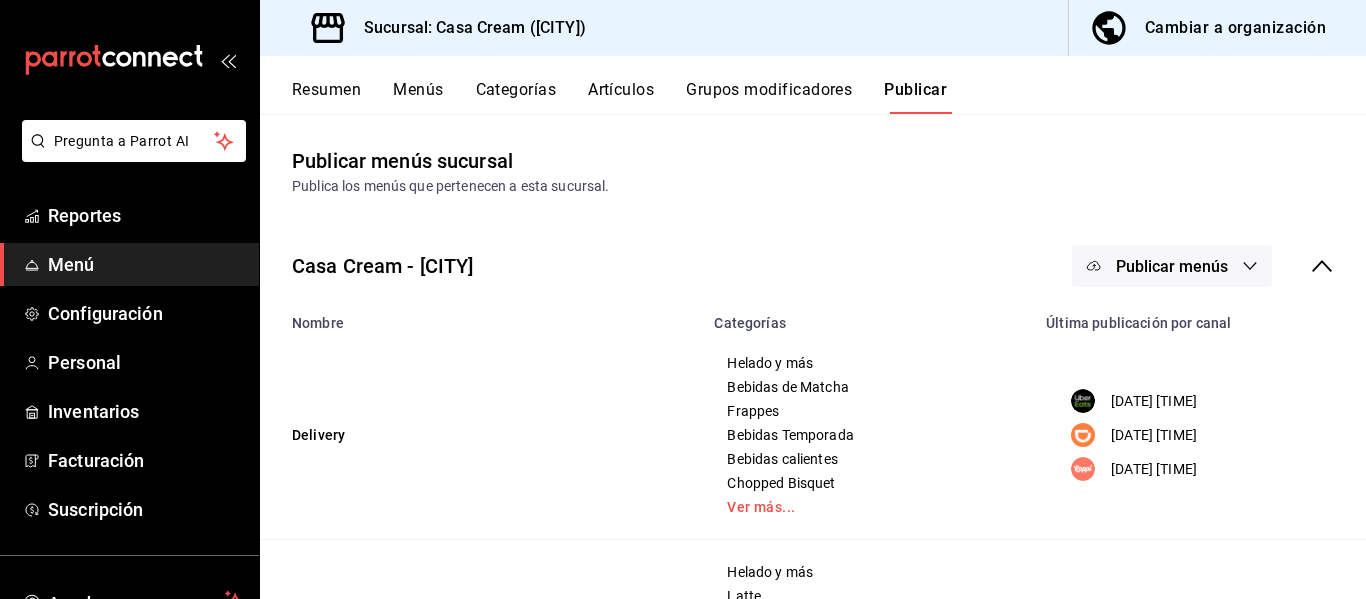 click on "Publicar menús" at bounding box center [1172, 266] 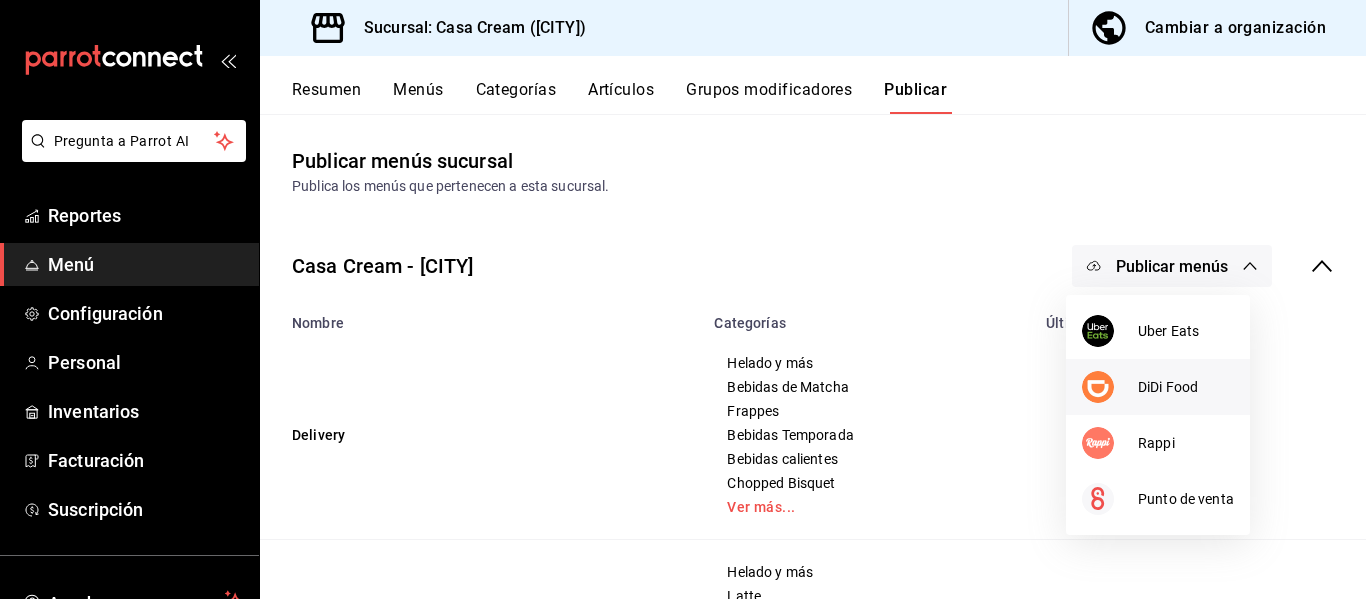 click at bounding box center [1098, 387] 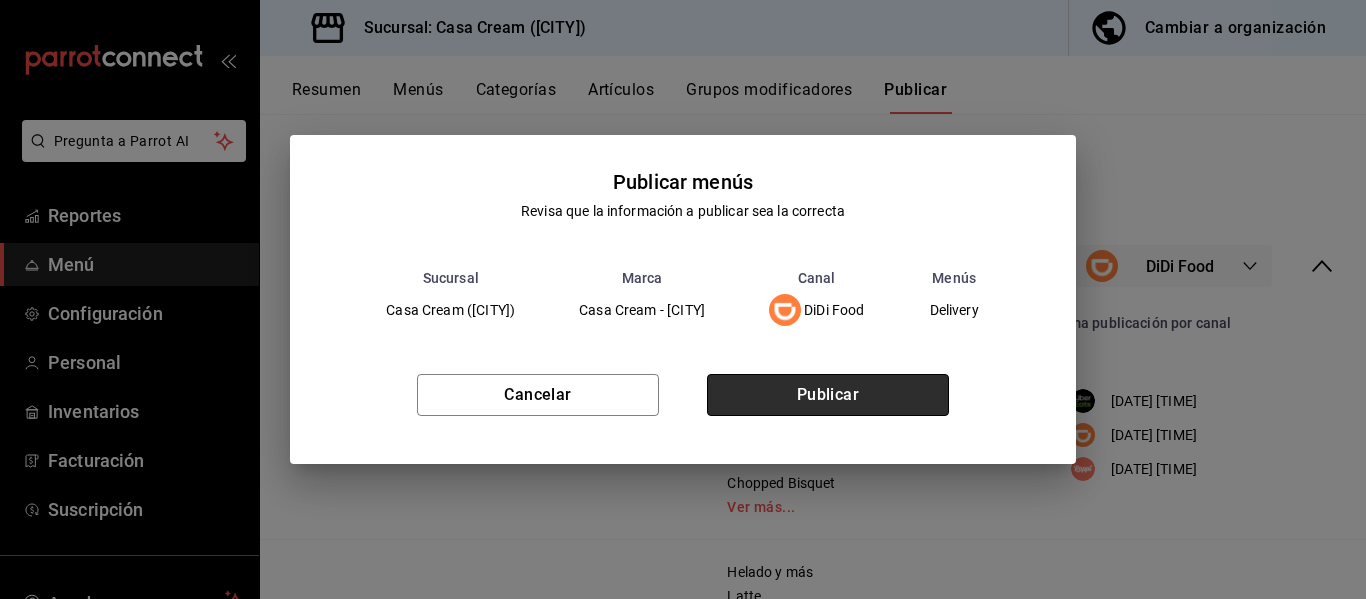 click on "Publicar" at bounding box center [828, 395] 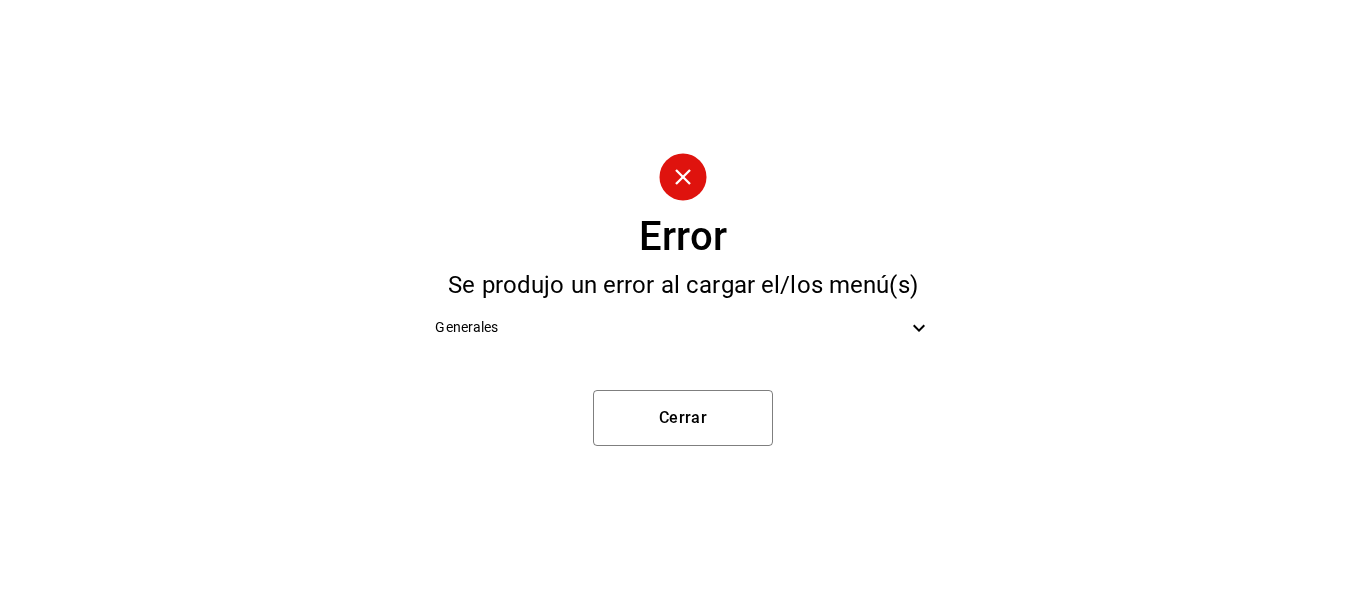 click on "Generales" at bounding box center (682, 327) 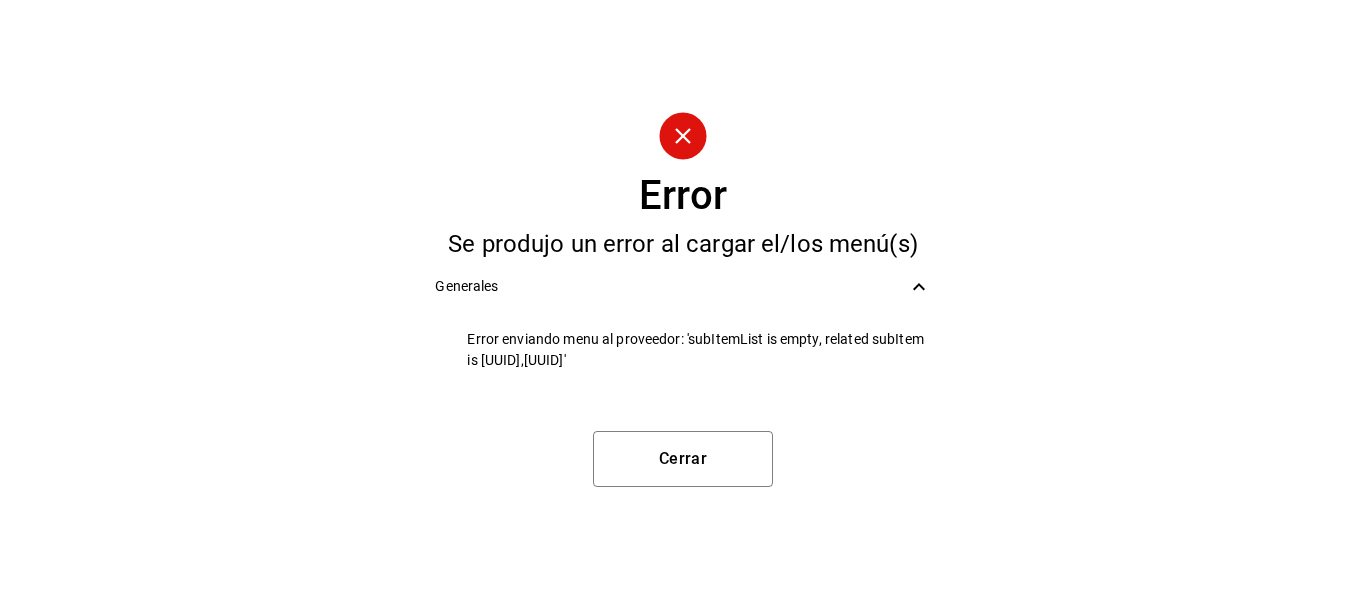 drag, startPoint x: 483, startPoint y: 348, endPoint x: 747, endPoint y: 353, distance: 264.04733 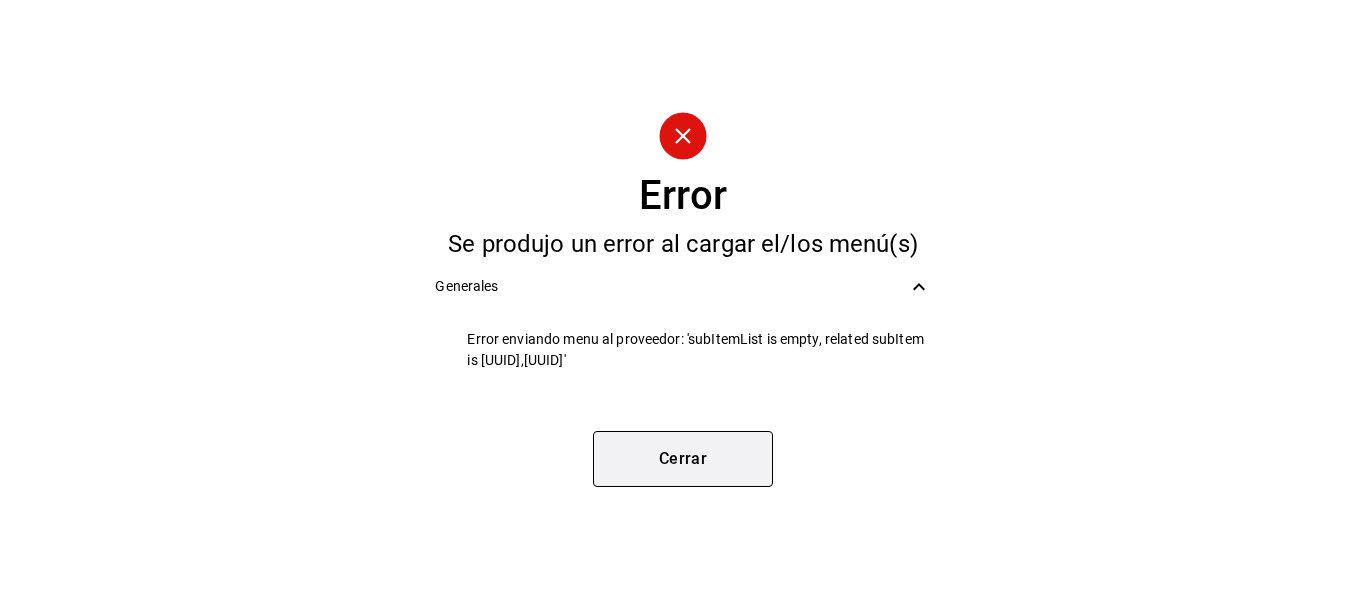 click on "Cerrar" at bounding box center [683, 459] 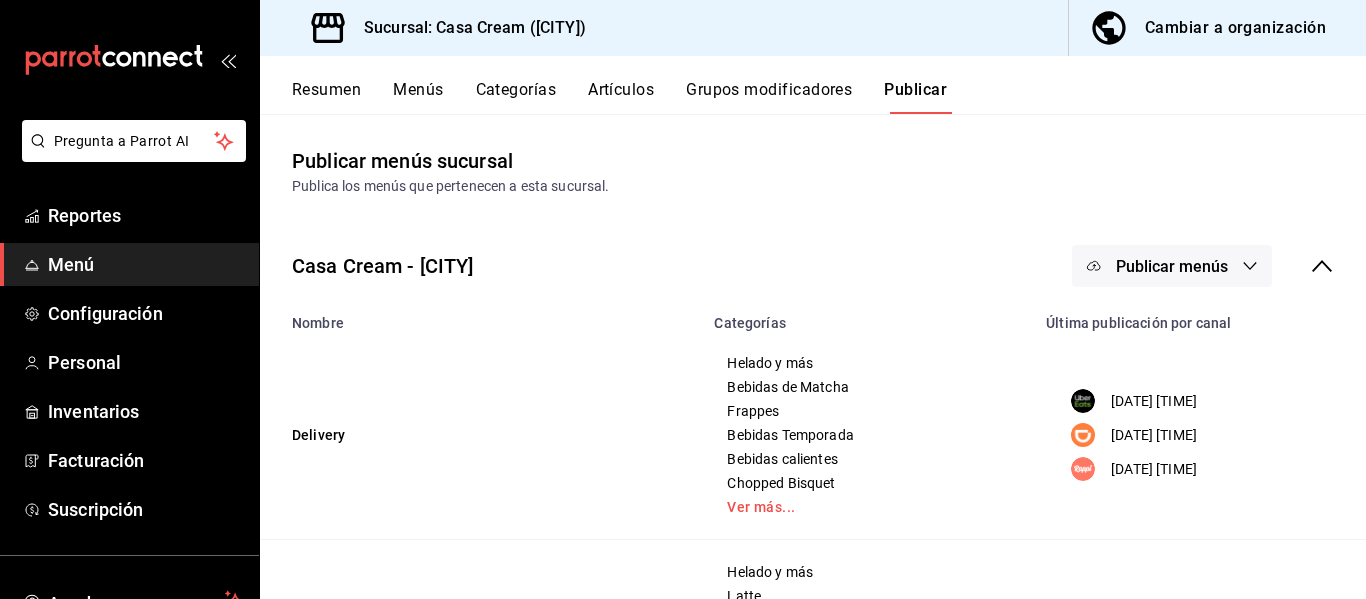 click on "Categorías" at bounding box center (516, 97) 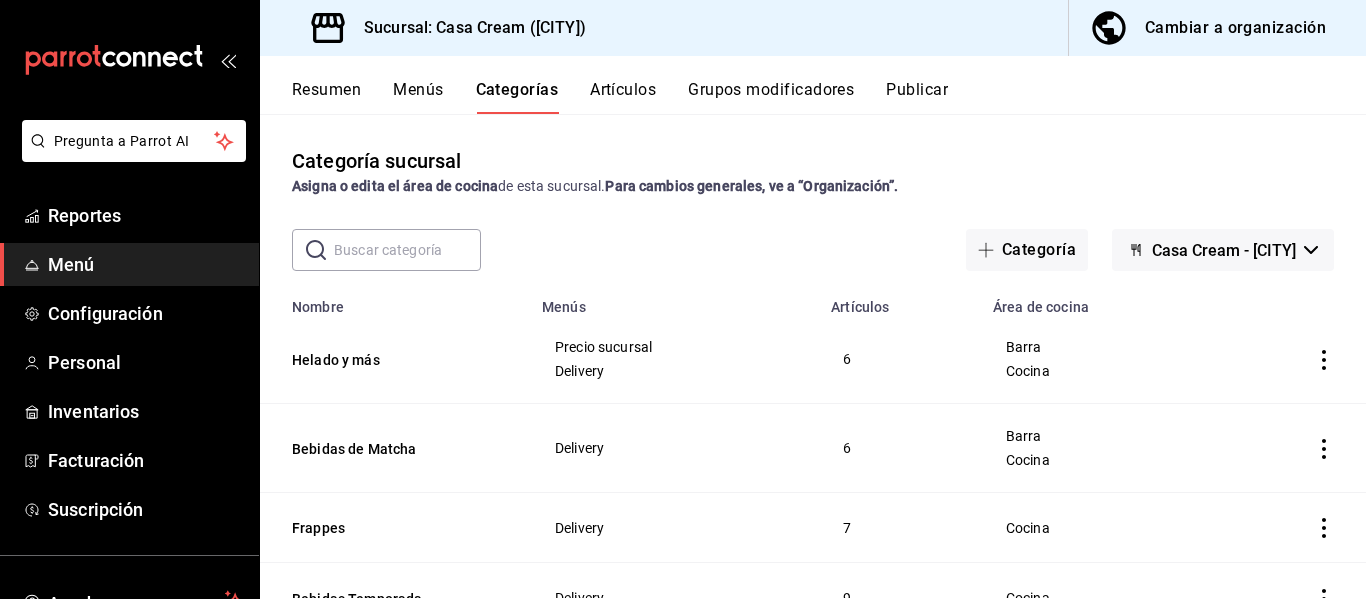 click at bounding box center (407, 250) 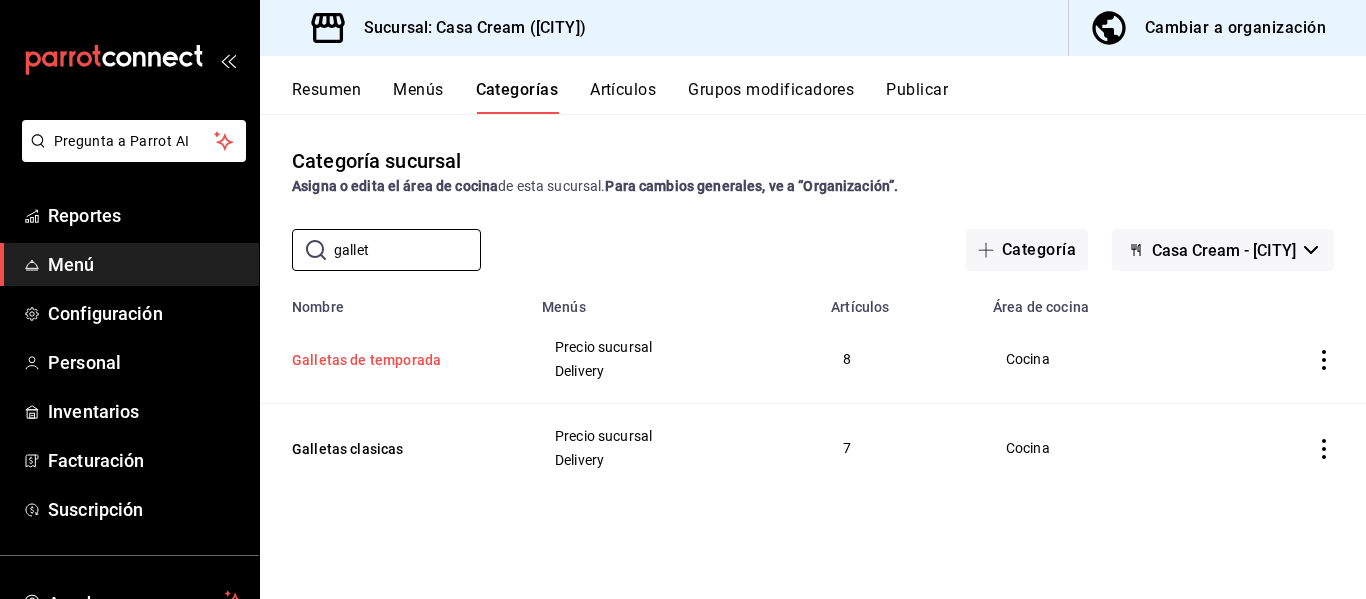type on "gallet" 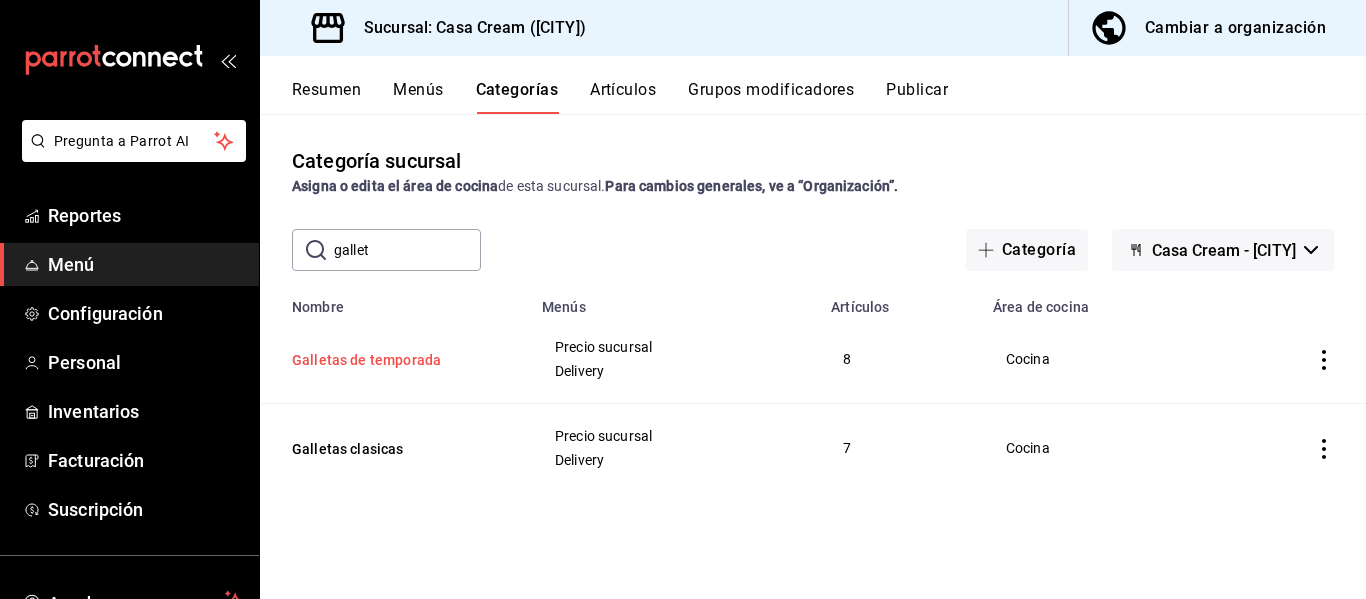 click on "Galletas de temporada" at bounding box center [392, 360] 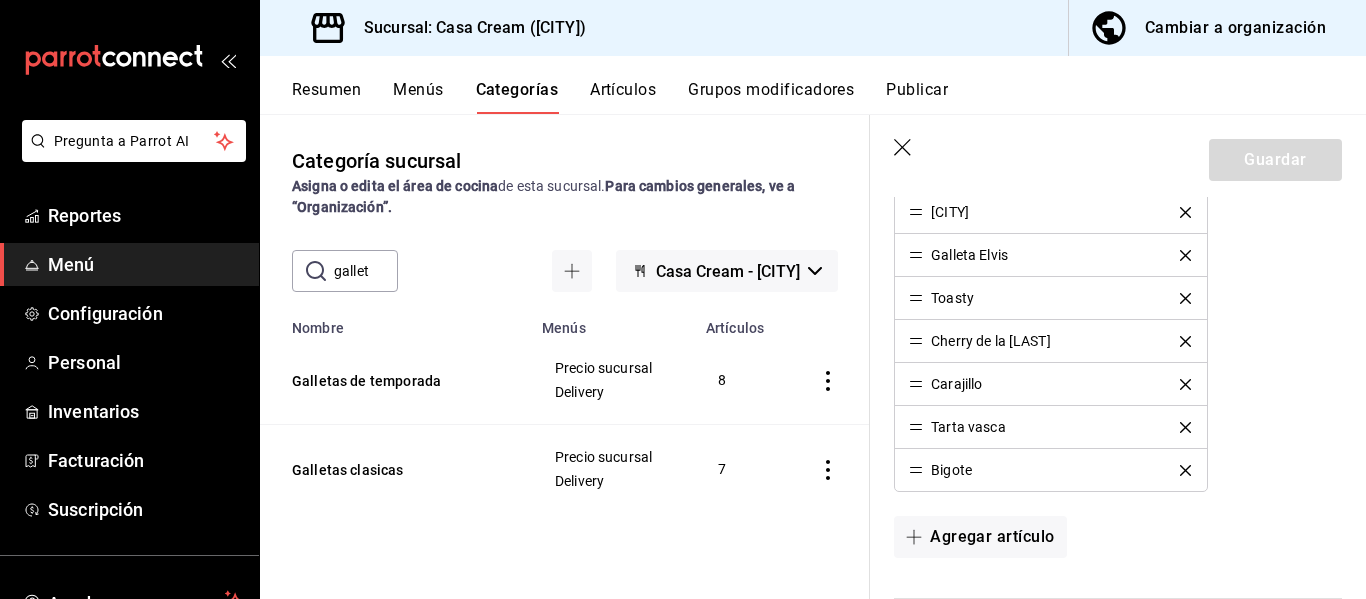 scroll, scrollTop: 648, scrollLeft: 0, axis: vertical 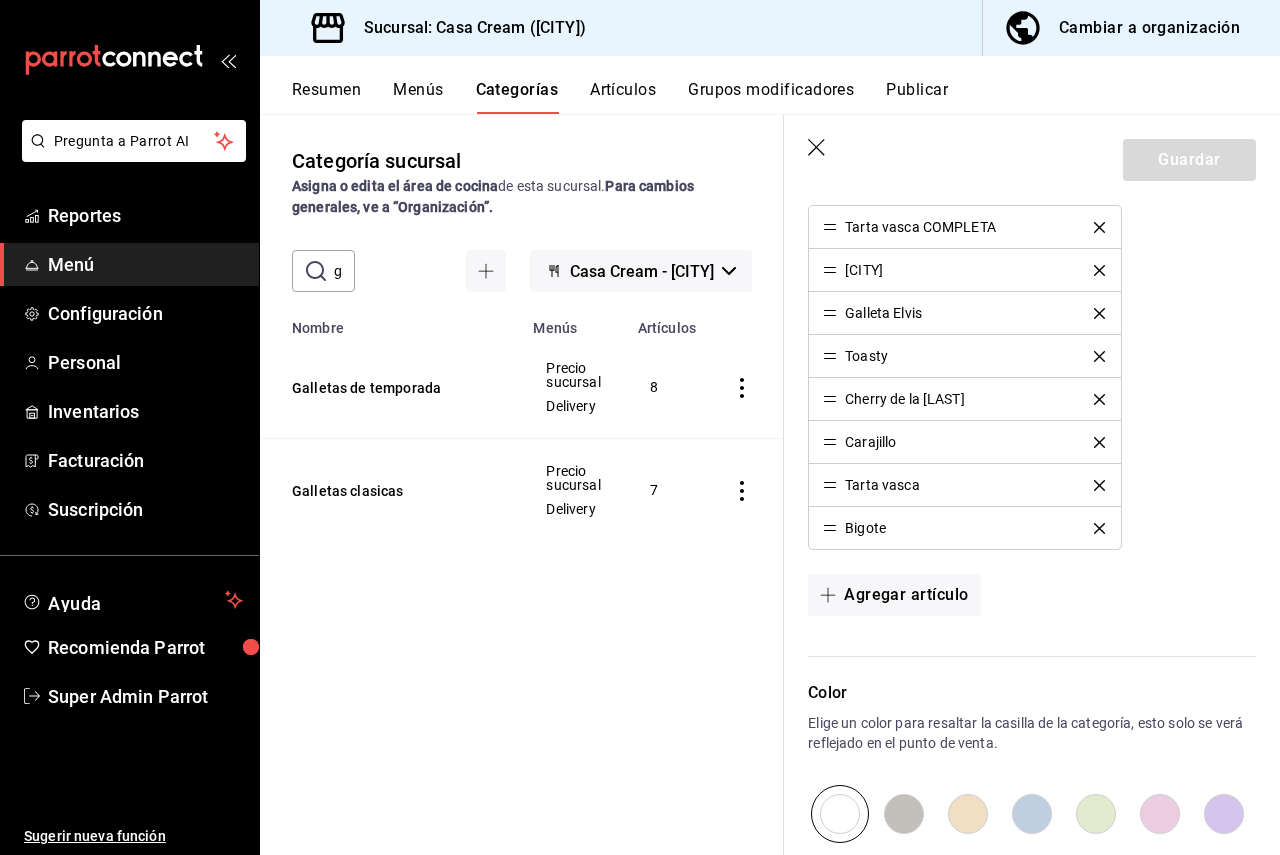 click on "Resumen Menús Categorías Artículos Grupos modificadores Publicar" at bounding box center [786, 97] 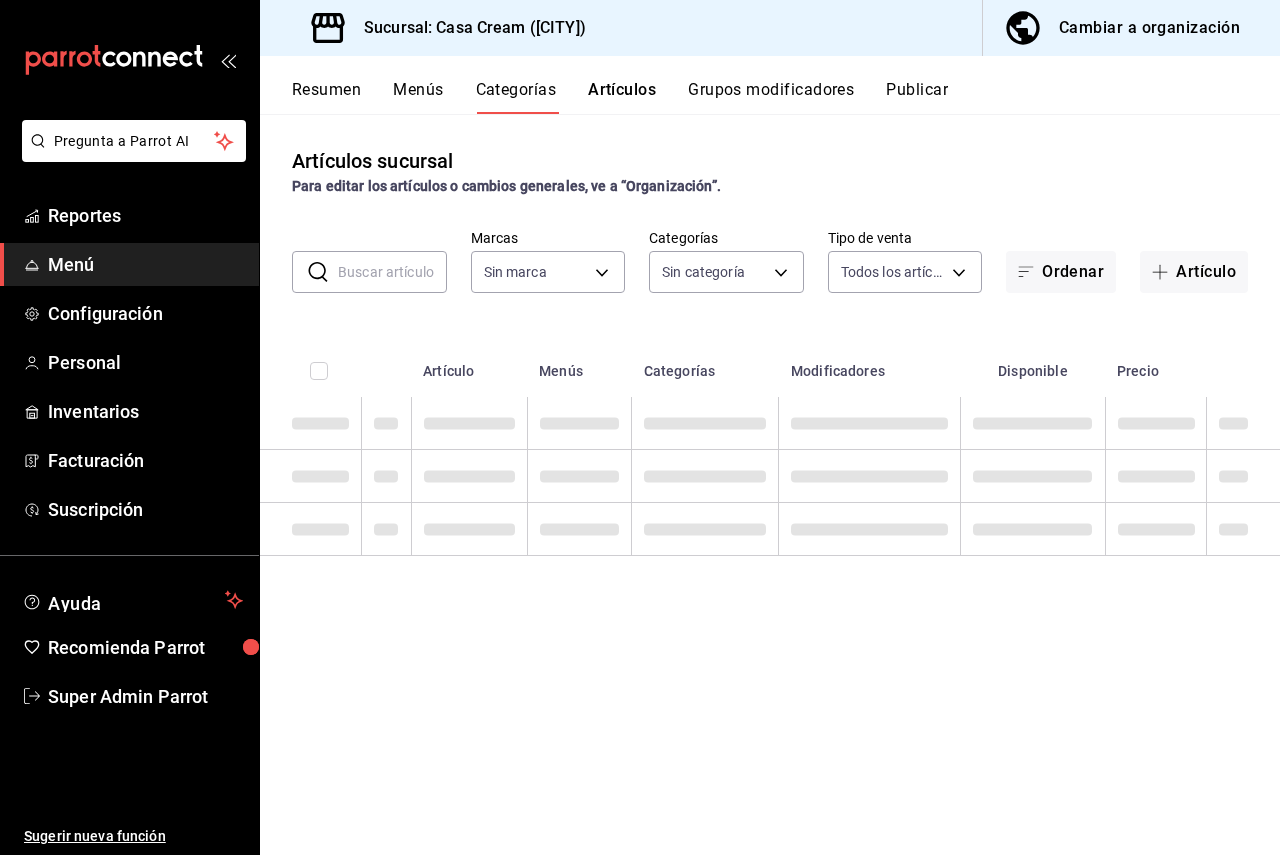click on "Grupos modificadores" at bounding box center [771, 97] 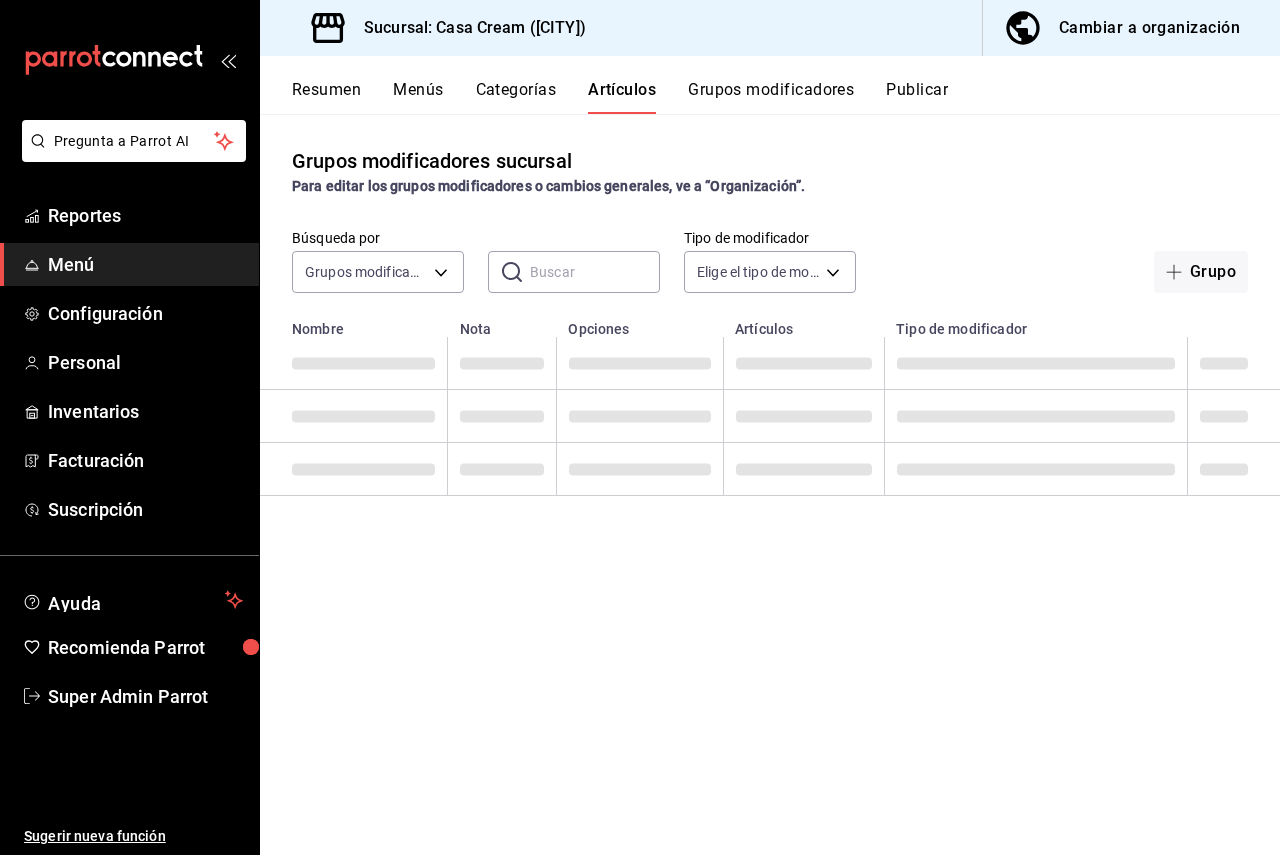 click on "Grupos modificadores" at bounding box center [771, 97] 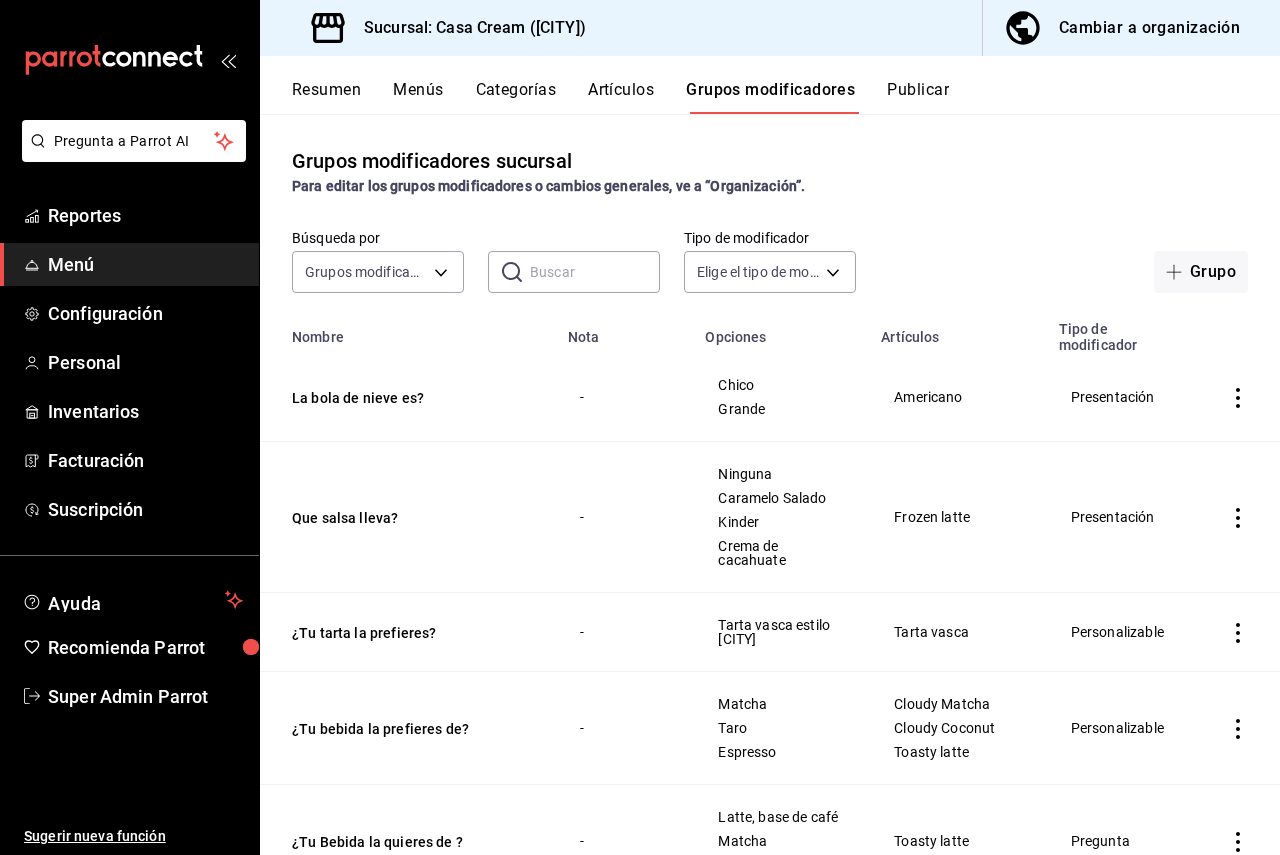 click on "Grupos modificadores" at bounding box center (770, 97) 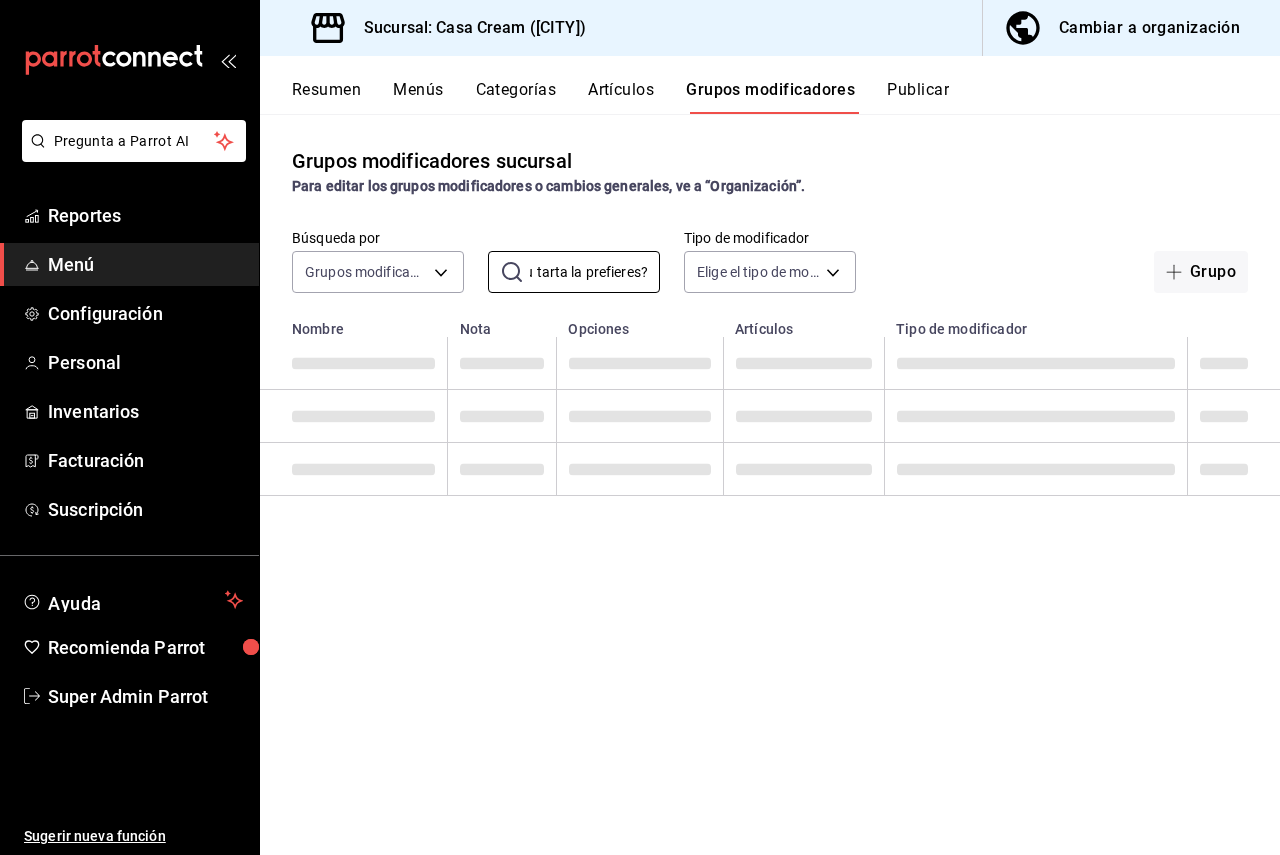 scroll, scrollTop: 0, scrollLeft: 19, axis: horizontal 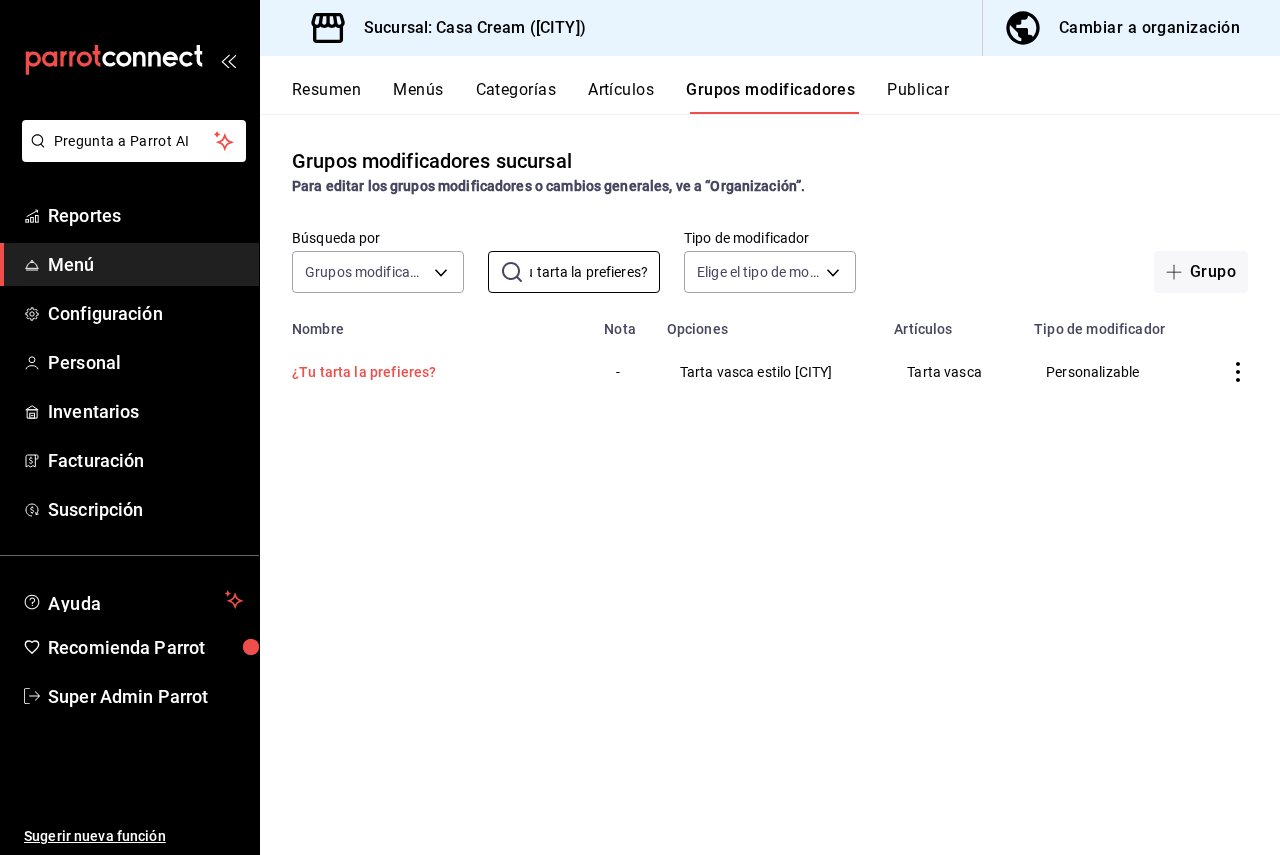 type on "¿Tu tarta la prefieres?" 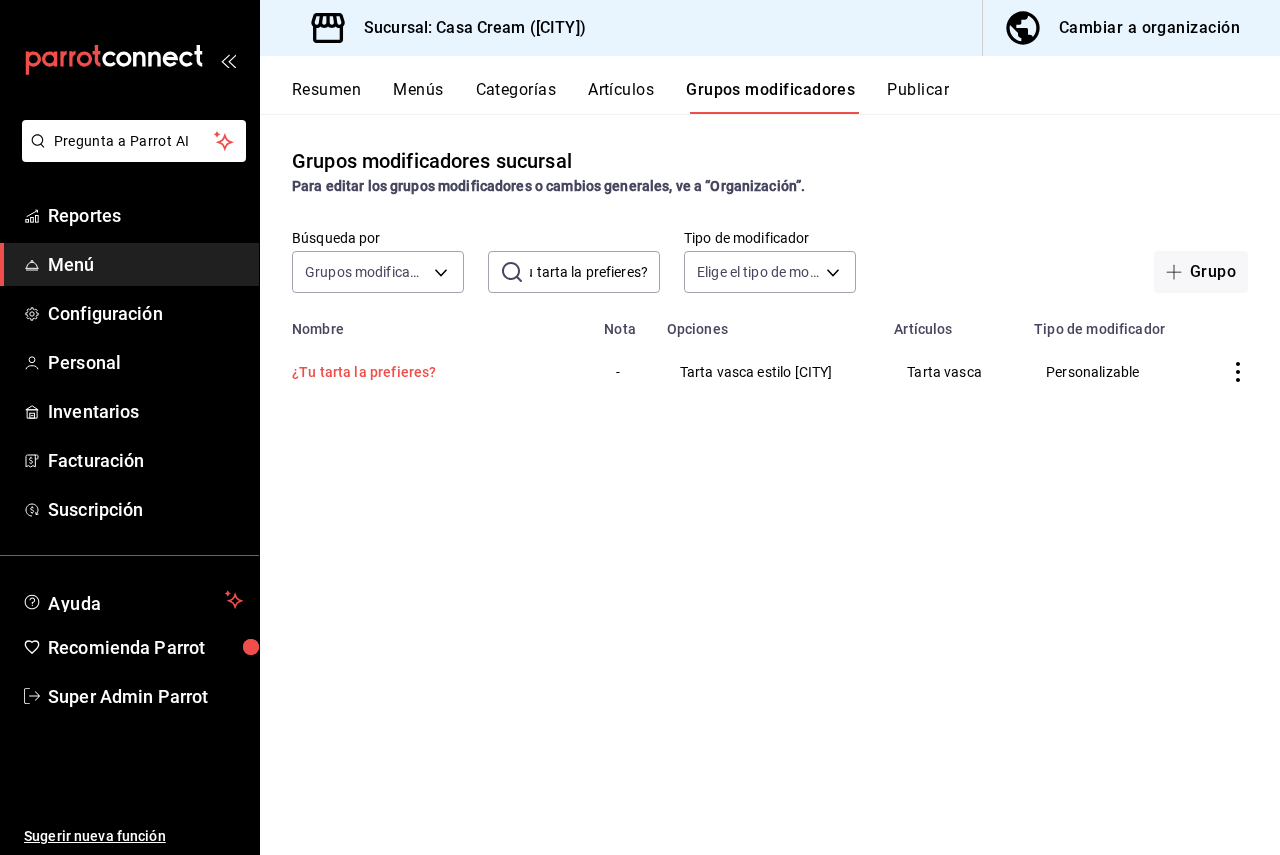 scroll, scrollTop: 0, scrollLeft: 0, axis: both 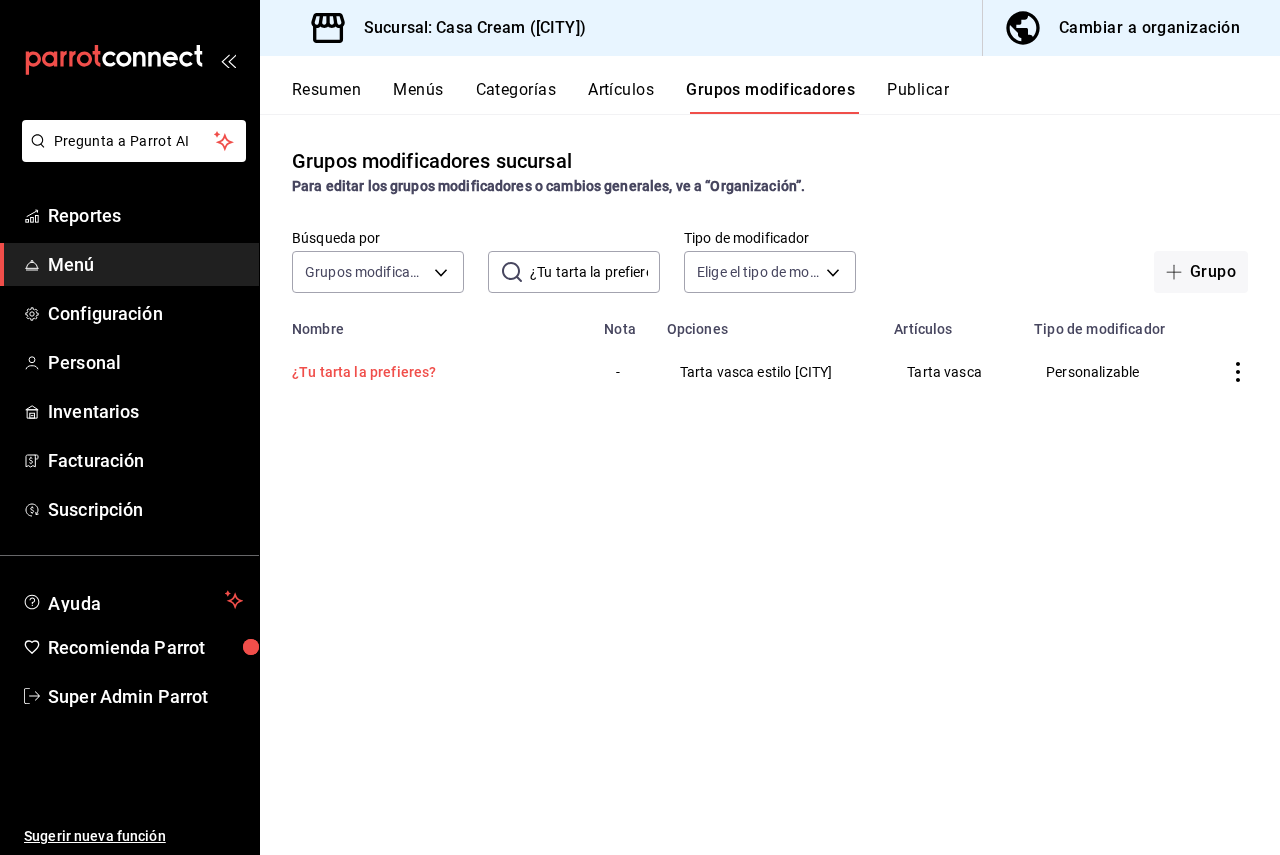click on "¿Tu tarta la prefieres?" at bounding box center (412, 372) 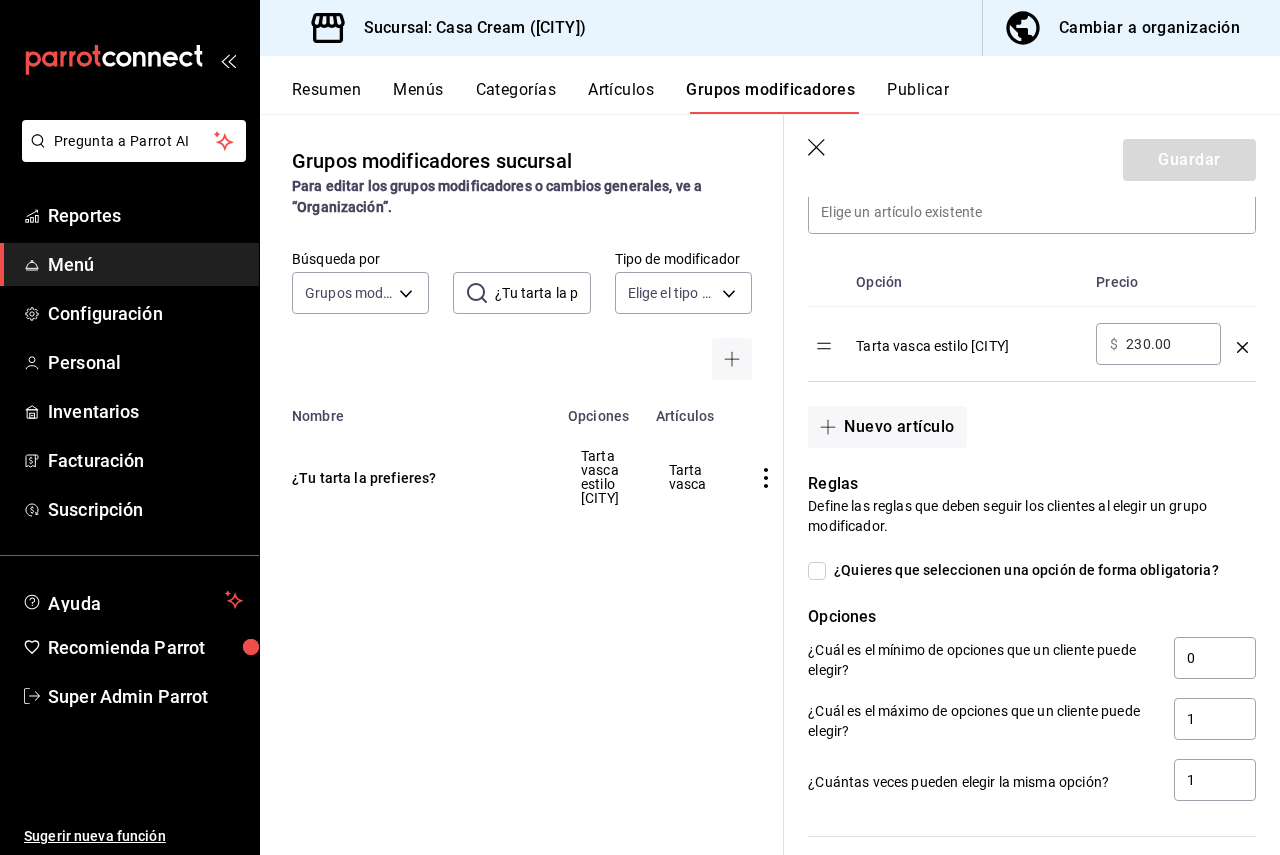 scroll, scrollTop: 600, scrollLeft: 0, axis: vertical 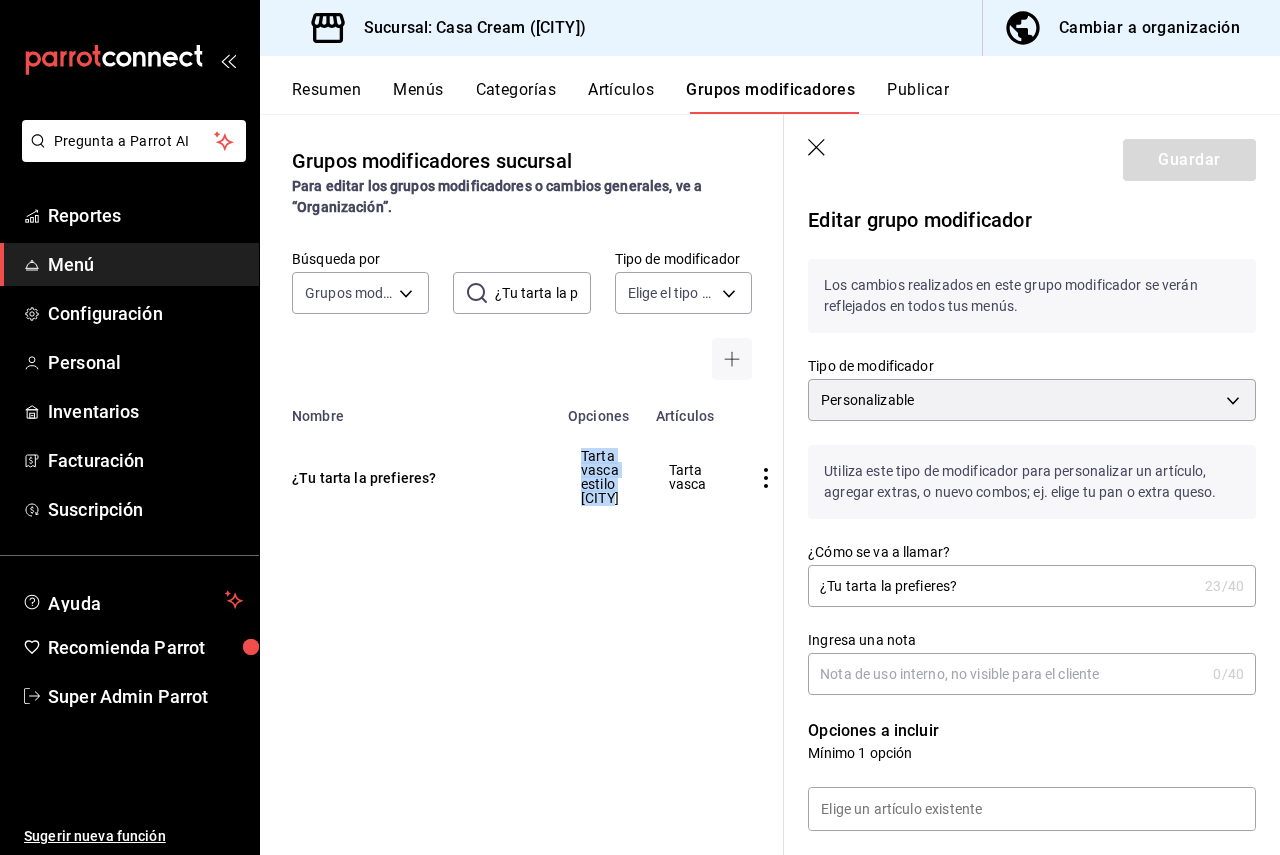 drag, startPoint x: 623, startPoint y: 499, endPoint x: 579, endPoint y: 459, distance: 59.464275 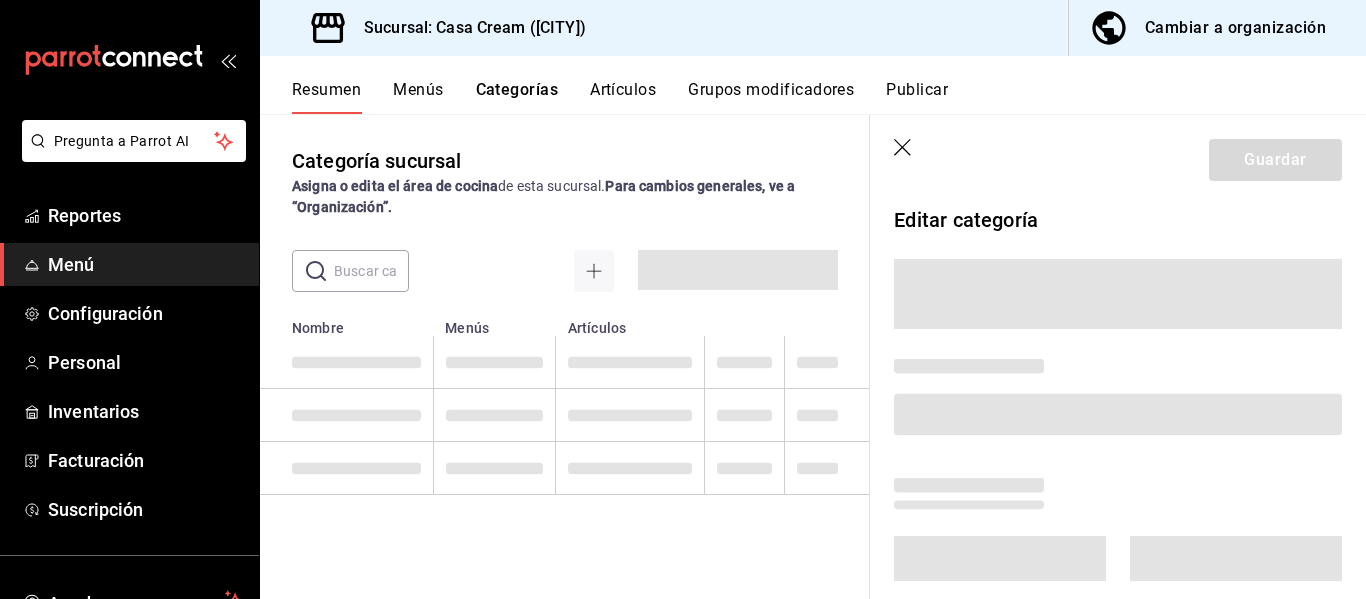 scroll, scrollTop: 0, scrollLeft: 0, axis: both 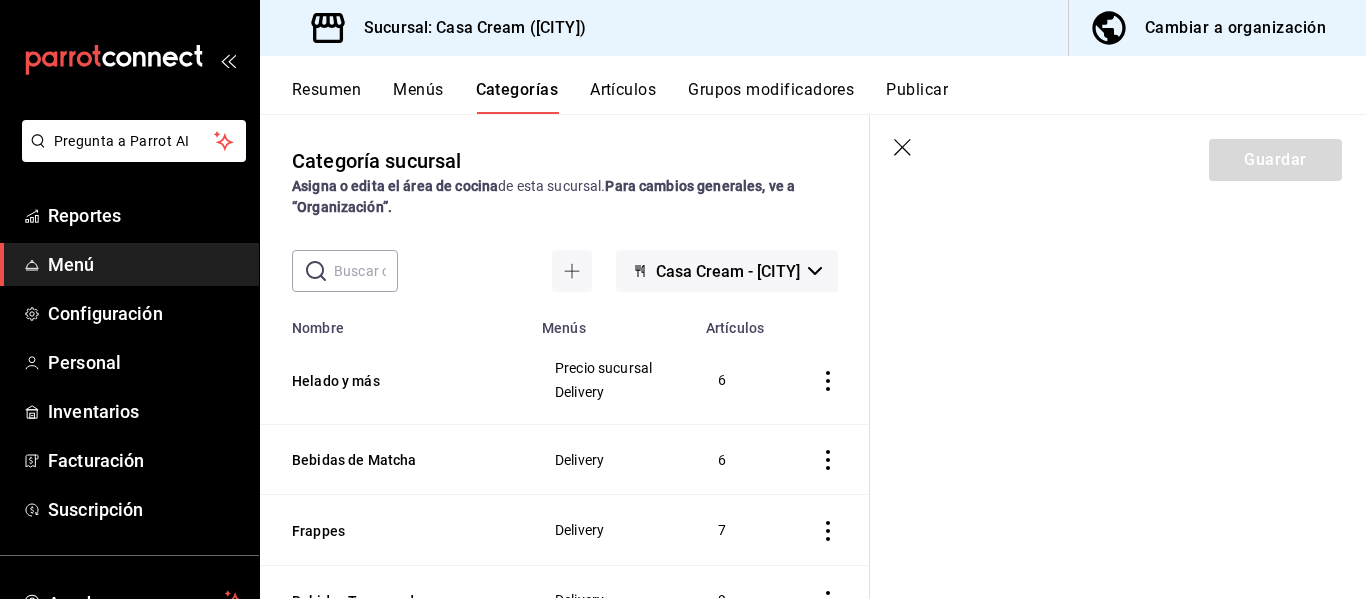 click on "Artículos" at bounding box center [623, 97] 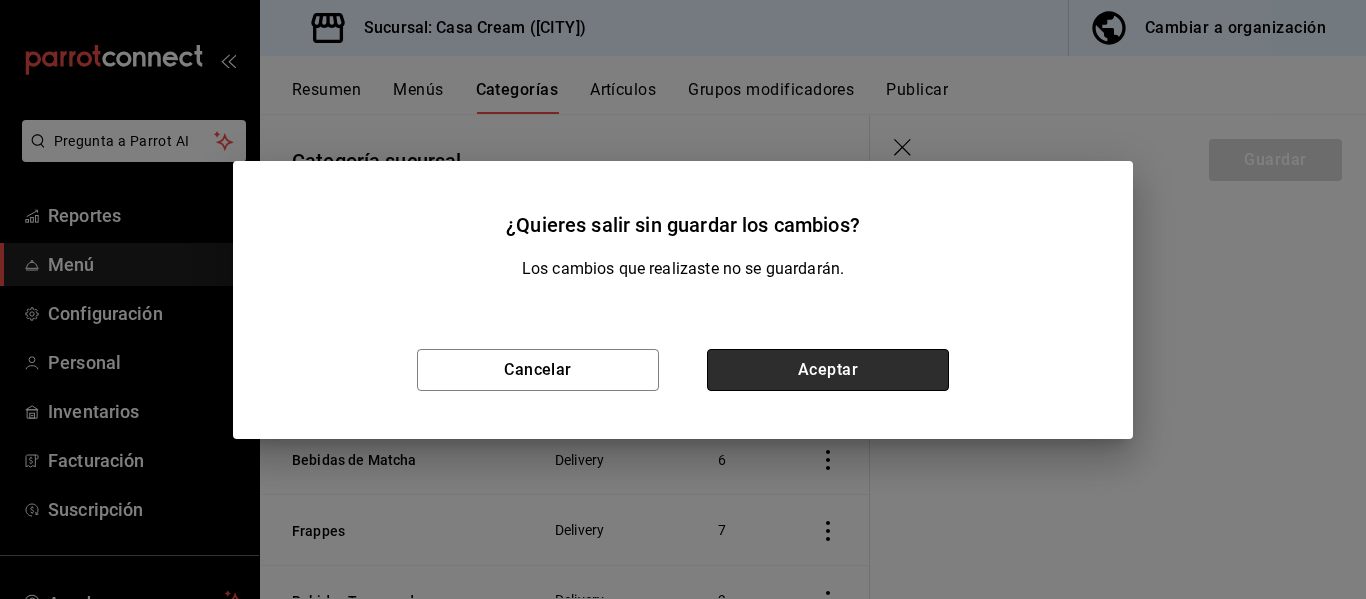 click on "Aceptar" at bounding box center [828, 370] 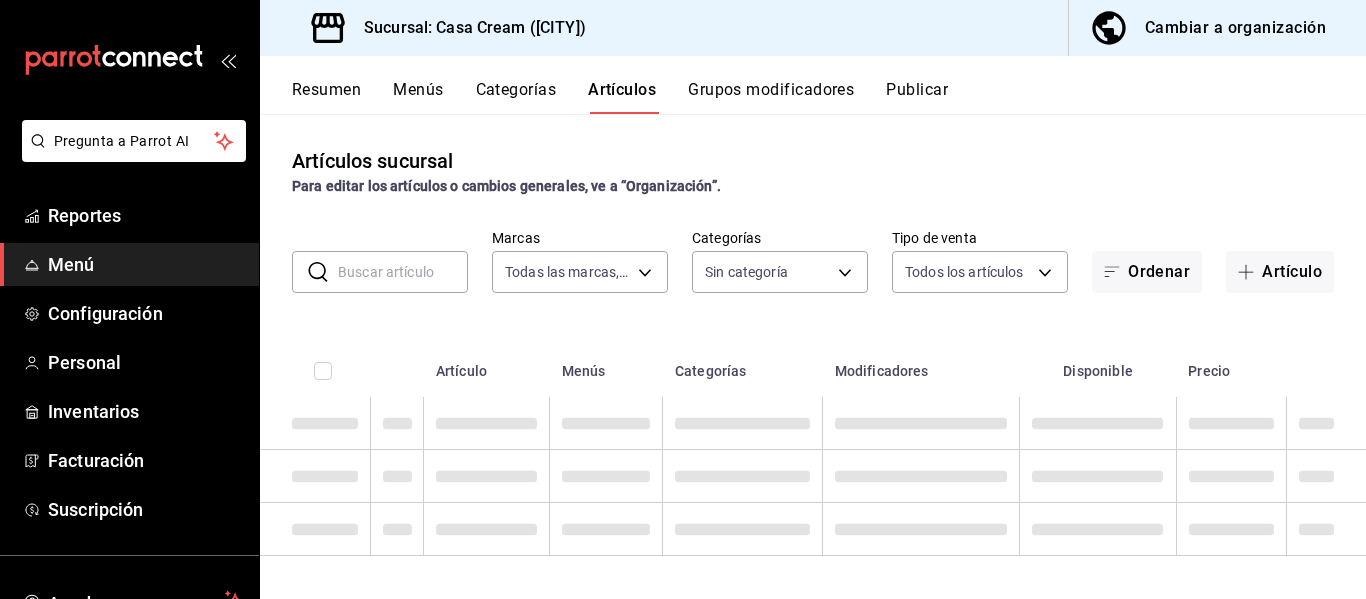 type on "[UUID]" 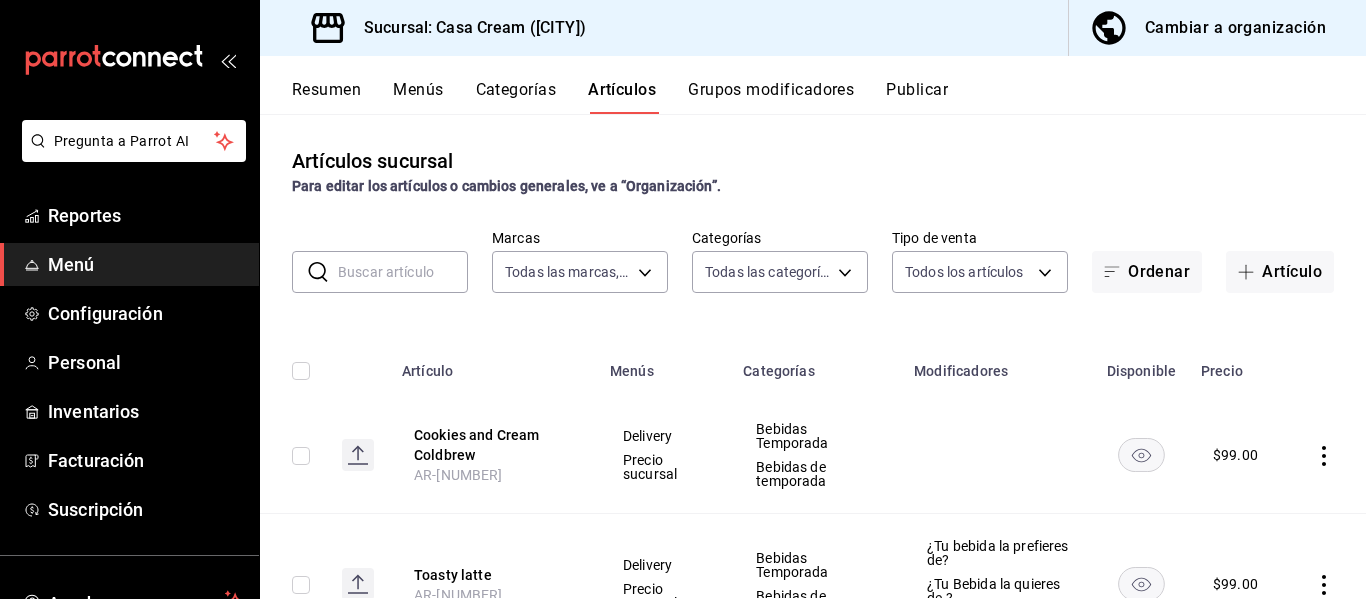 type on "[UUID],[UUID],[UUID],[UUID],[UUID],[UUID],[UUID],[UUID],[UUID],[UUID],[UUID],[UUID],[UUID],[UUID],[UUID]" 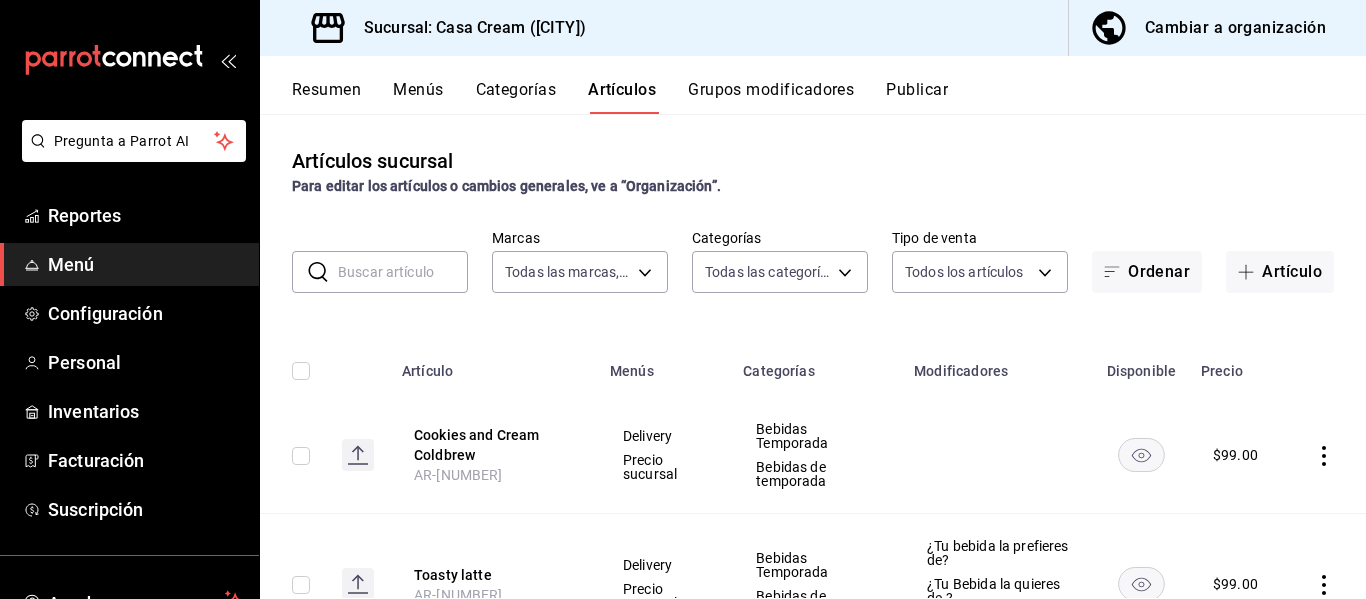 click at bounding box center (403, 272) 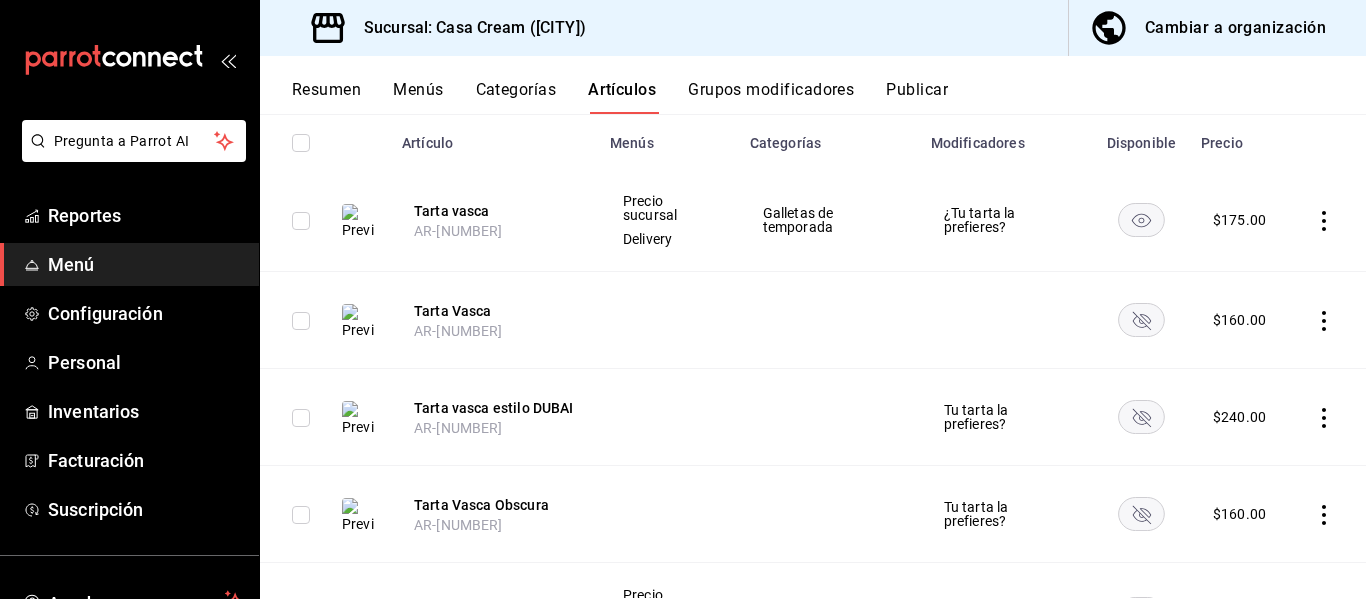 scroll, scrollTop: 229, scrollLeft: 0, axis: vertical 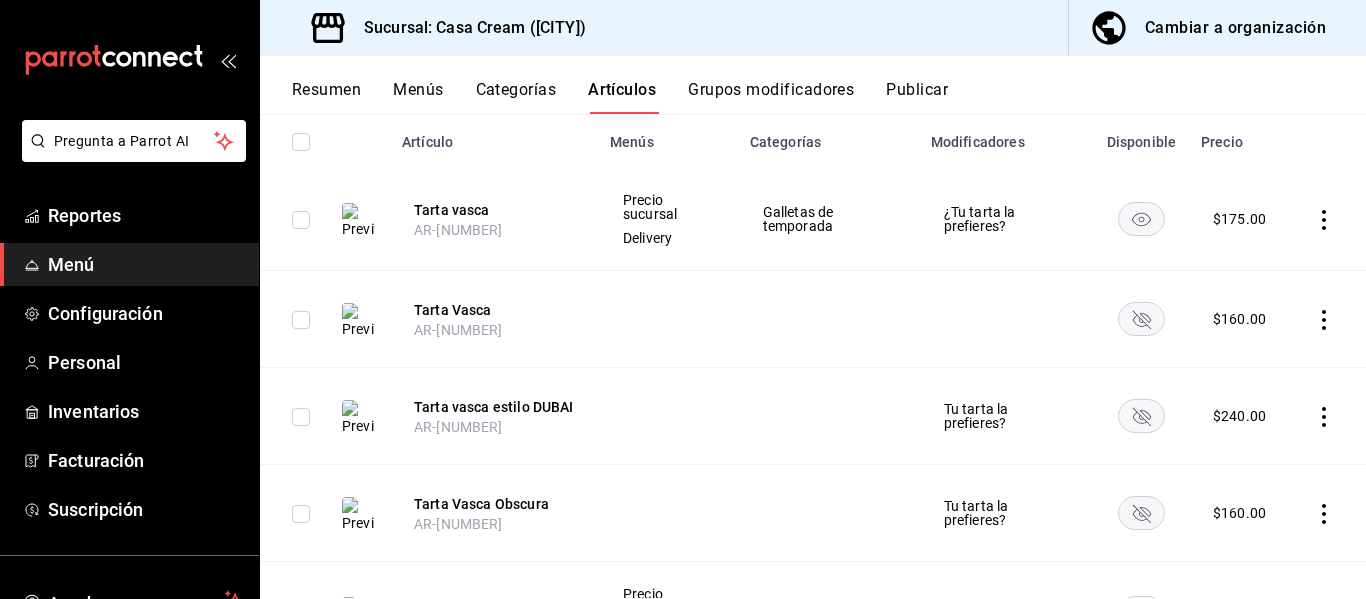 click on "Tarta vasca AR-1754094370409" at bounding box center [494, 219] 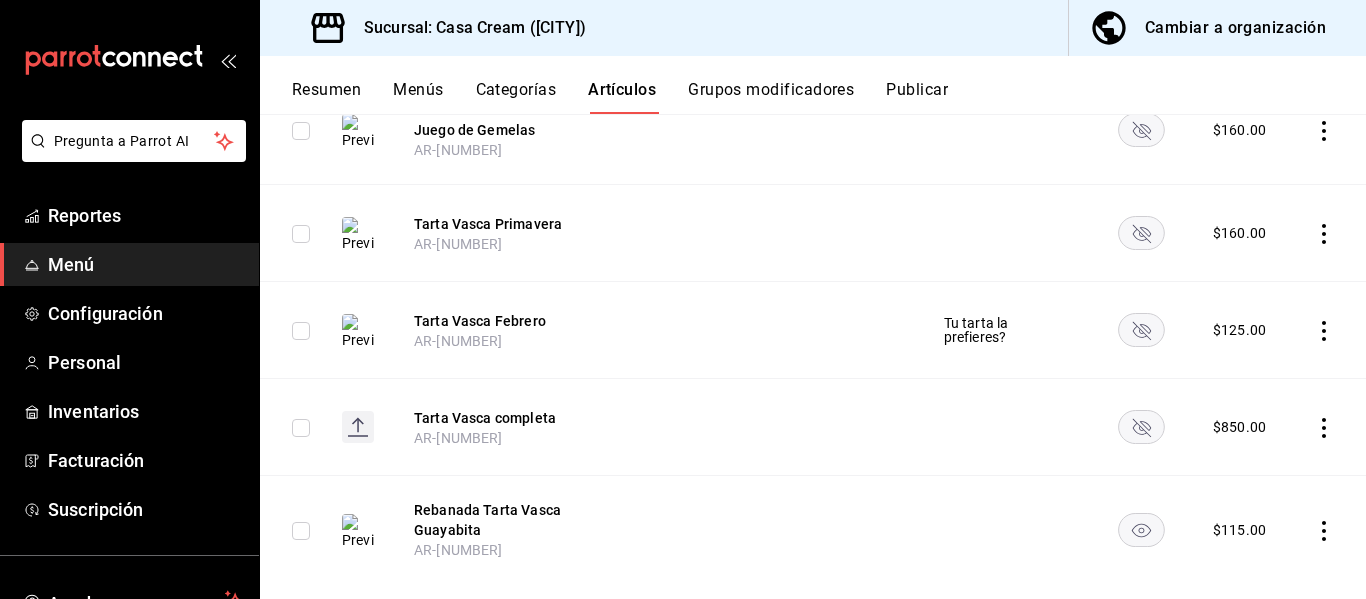 scroll, scrollTop: 961, scrollLeft: 0, axis: vertical 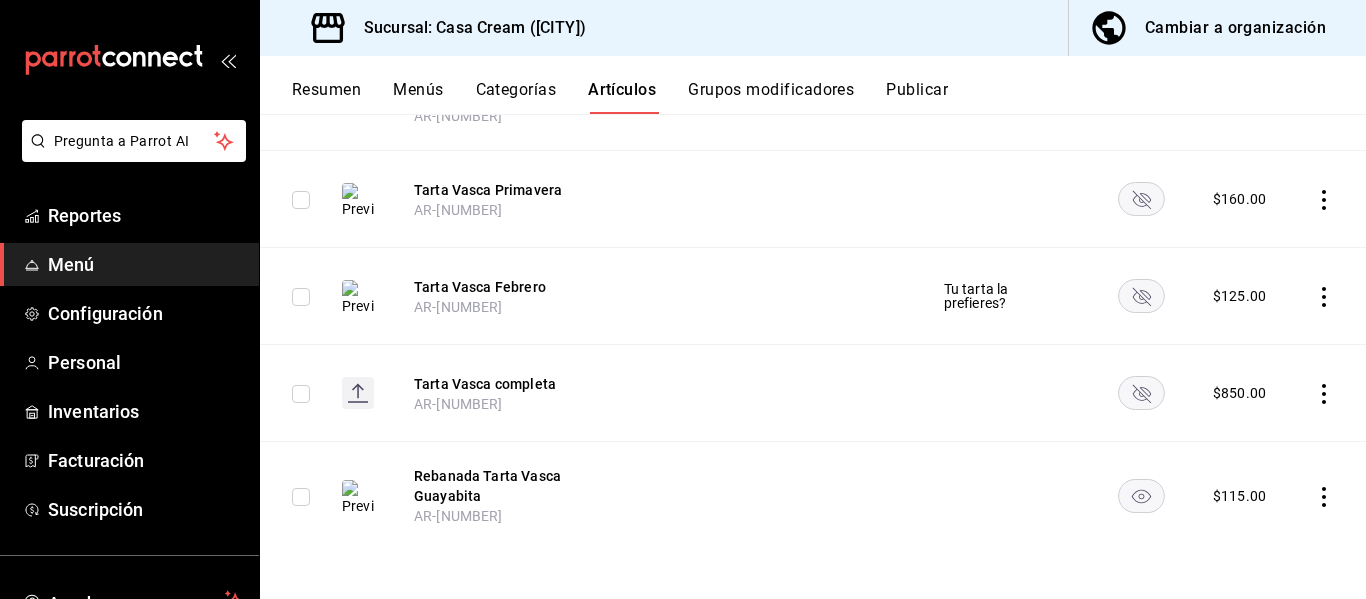 click 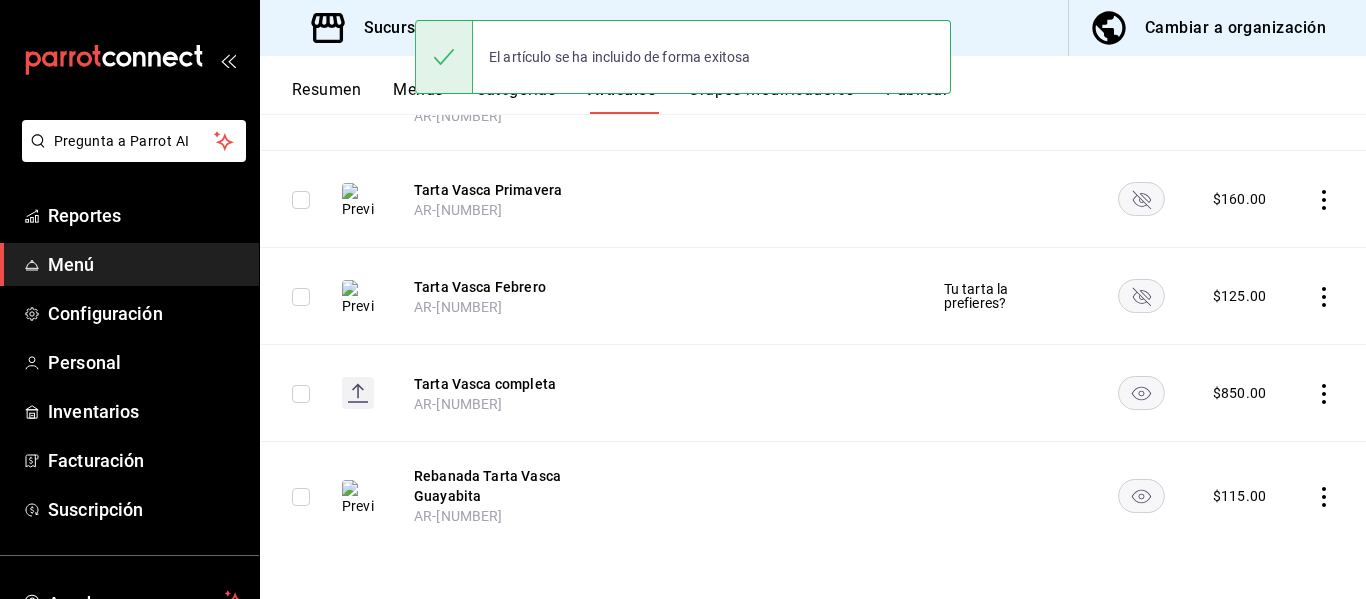 scroll, scrollTop: 0, scrollLeft: 0, axis: both 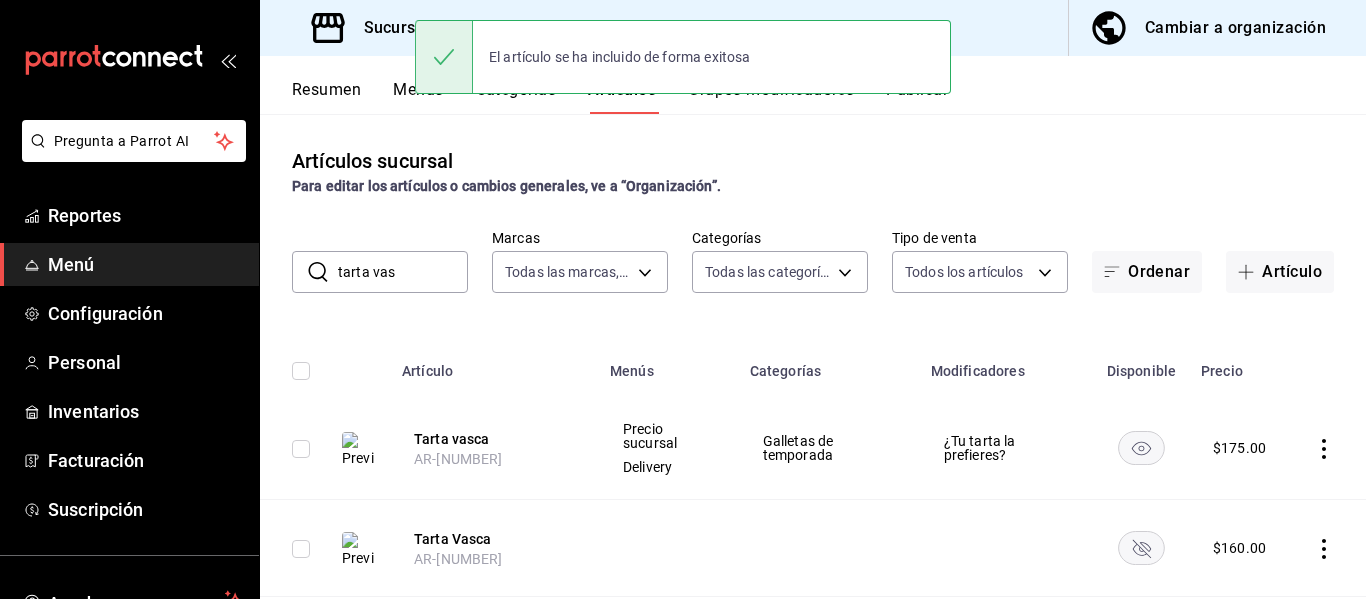 click on "tarta vas" at bounding box center (403, 272) 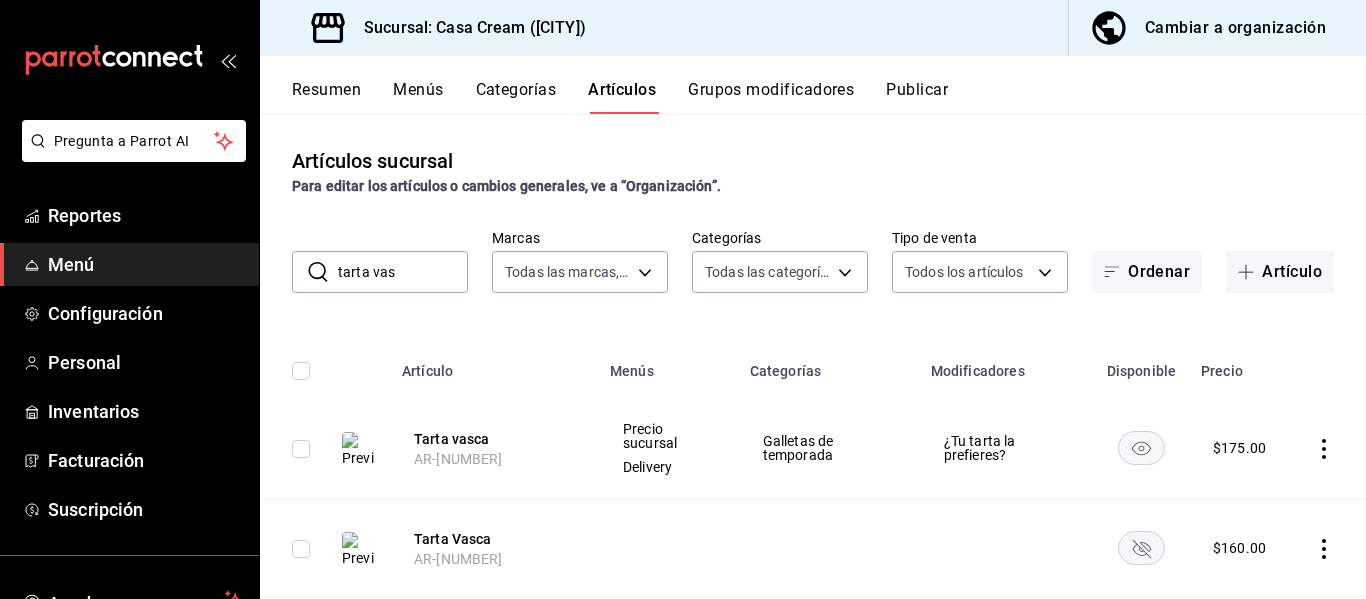 click on "tarta vas" at bounding box center [403, 272] 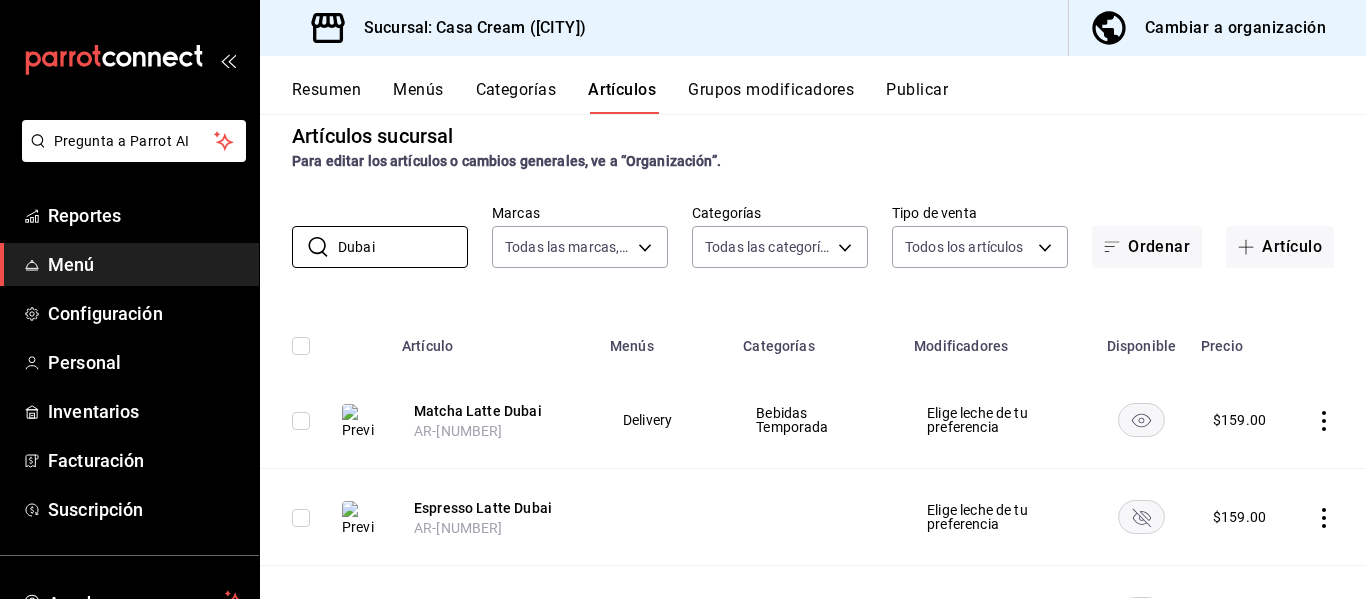scroll, scrollTop: 0, scrollLeft: 0, axis: both 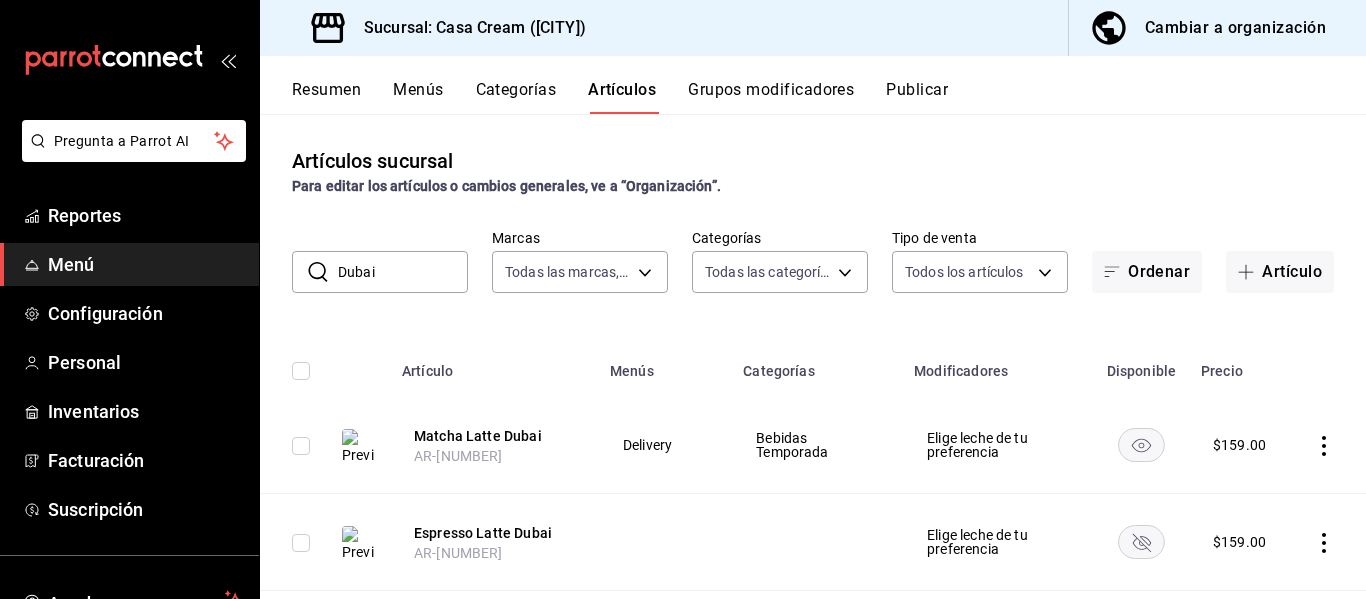 click on "Dubai" at bounding box center [403, 272] 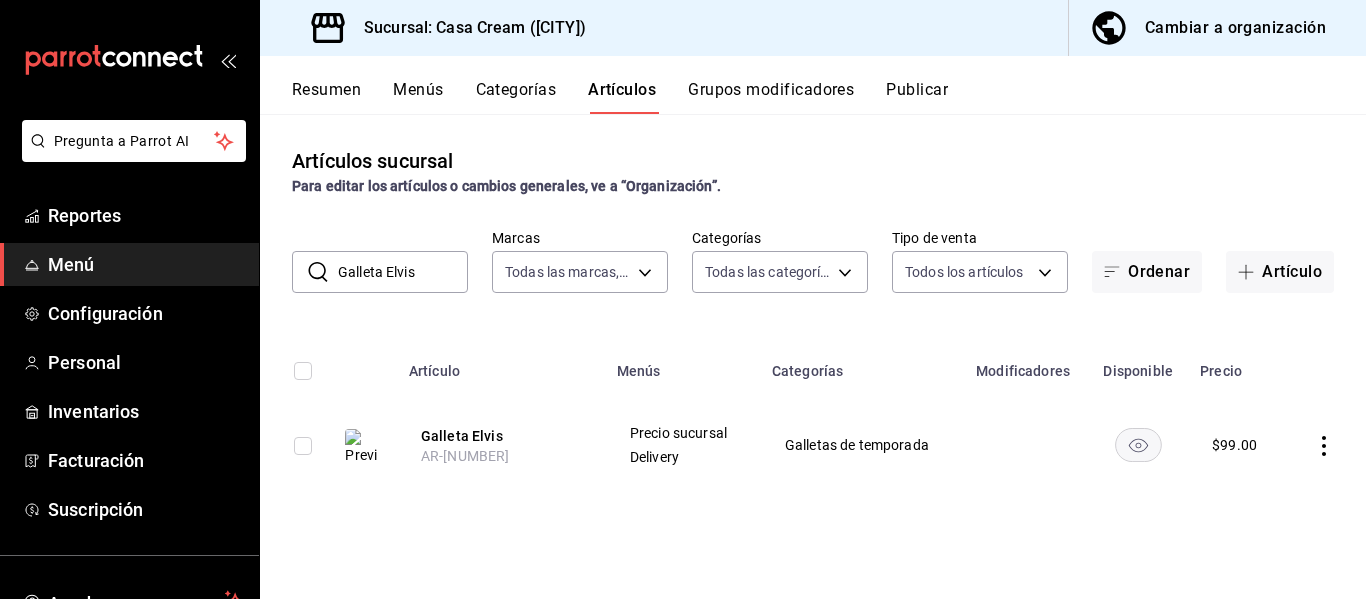 click on "Galleta Elvis" at bounding box center [403, 272] 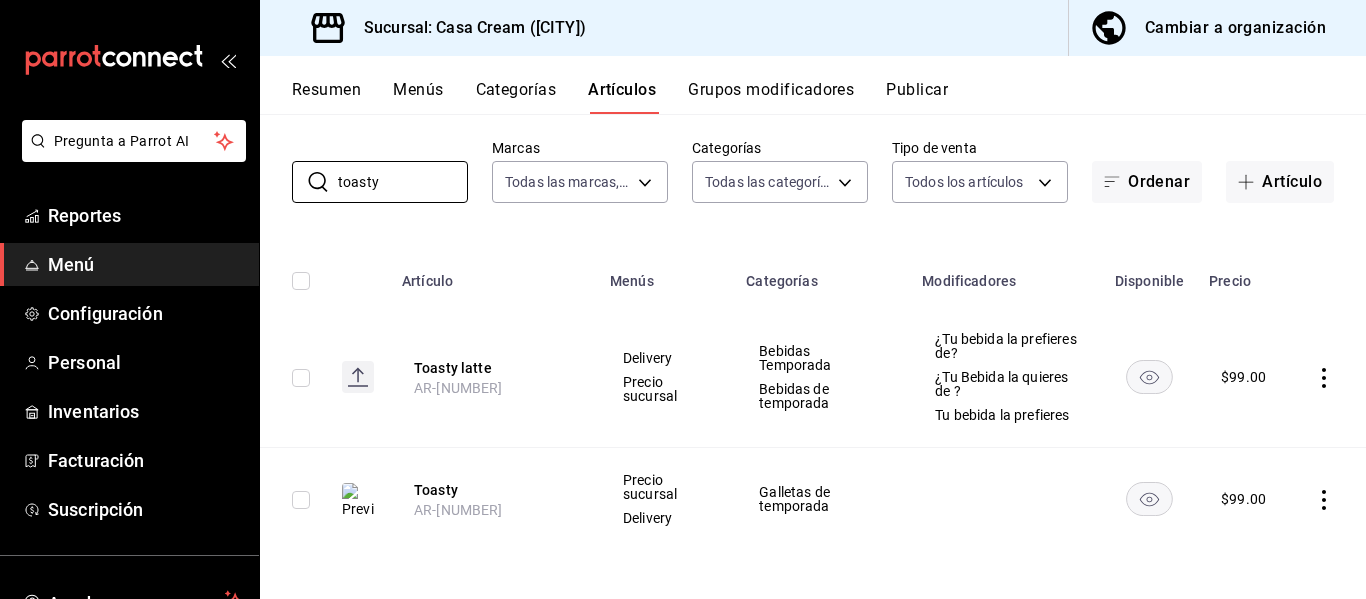 scroll, scrollTop: 104, scrollLeft: 0, axis: vertical 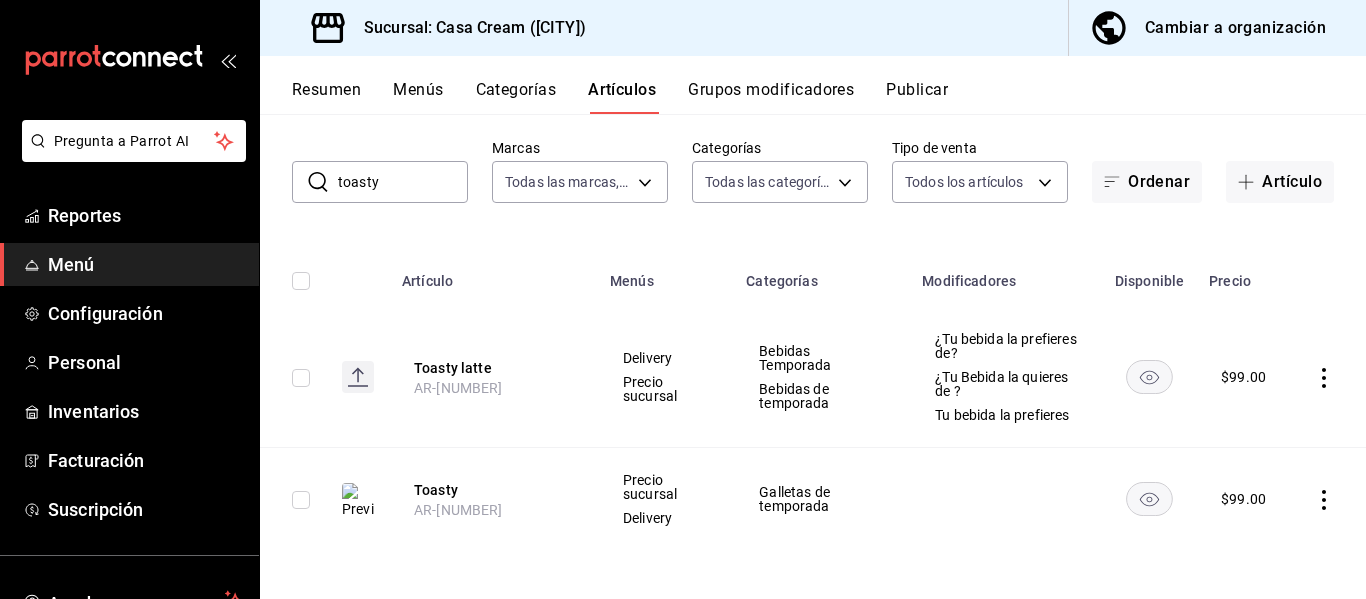 click on "toasty" at bounding box center (403, 182) 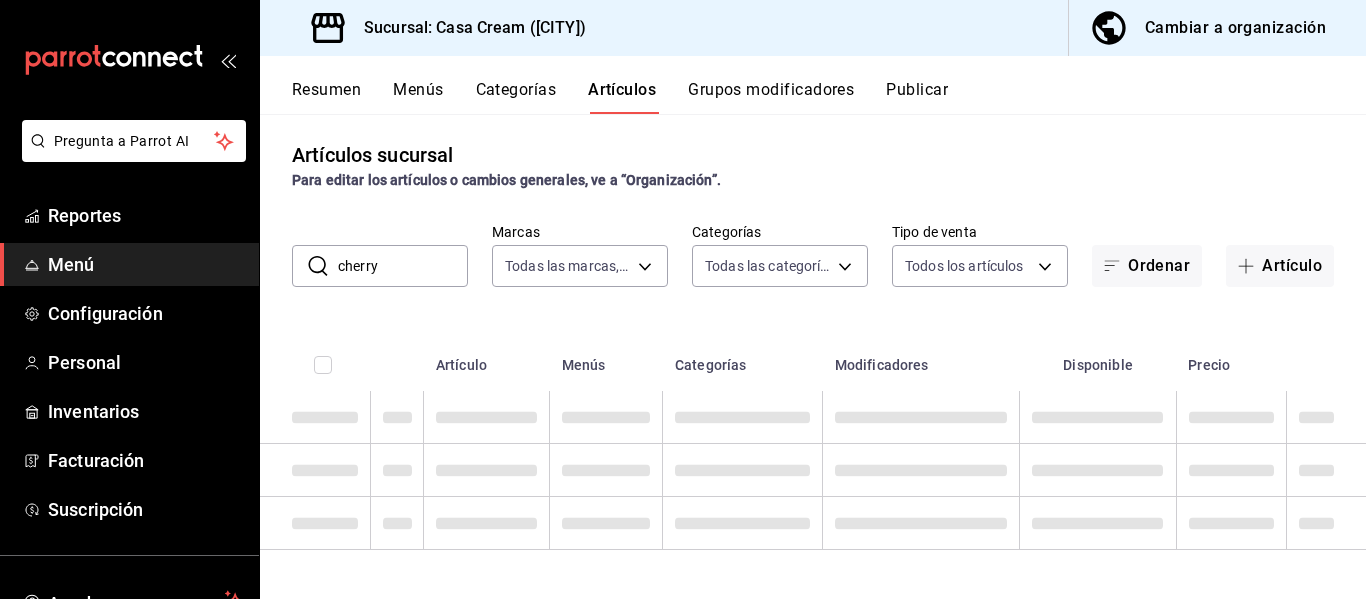 scroll, scrollTop: 0, scrollLeft: 0, axis: both 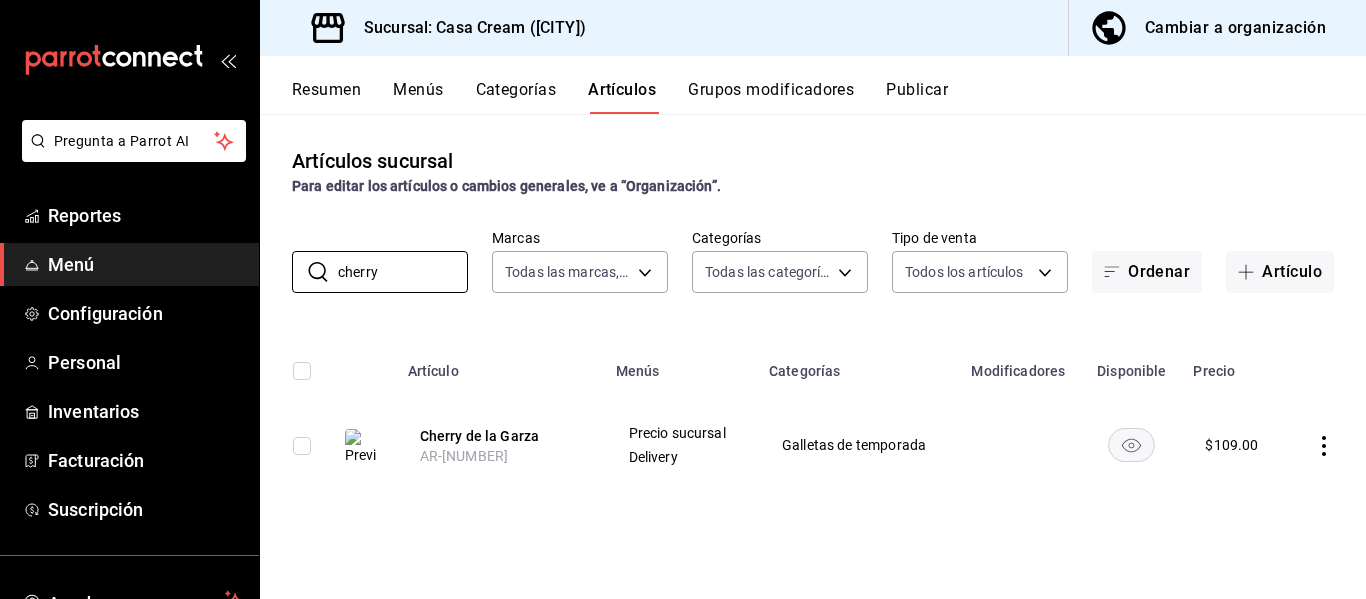 click on "Artículos sucursal Para editar los artículos o cambios generales, ve a “Organización”. ​ cherry ​ Marcas Todas las marcas, Sin marca e701ff77-f42f-498f-96da-d699592783c2 Categorías Todas las categorías, Sin categoría 01400e8e-3617-4bd3-a7d4-8201bd4d0e1f,c1bffb07-a2f1-4471-94a3-5d65ea35d6a4,339885d7-d19a-440f-93bf-418e0704160b,dc66ff44-704a-422e-b50d-b731958c292d,5acd5a13-9af1-42cd-a384-b70ed17b858b,63102c03-a13d-47f7-b26f-138b9b10c620,0cd542a6-90cf-469d-becf-0ee29dbaf2a5,c67da809-86e2-4d3e-b713-1e07d2e80782,1dcb986c-d522-4312-b7e4-652ec04cec54,edd2ffbe-9d8c-45b8-ad73-8205dec230af,f5bc64fb-4261-4518-902e-f4d479fd3947,85d43f30-d13b-4683-aac0-0cdb9b6a4738,5bc817ea-b466-4285-9983-c585729450f5,98ac827e-59fd-48f4-b1e0-81c2504c4a95,623e124d-f4fd-4c19-9ca7-347b9c9dd347 Tipo de venta Todos los artículos ALL Ordenar Artículo Artículo Menús Categorías Modificadores Disponible Precio Cherry de la Garza AR-1754092051639 Precio sucursal Delivery Galletas de temporada $ 109.00" at bounding box center (813, 356) 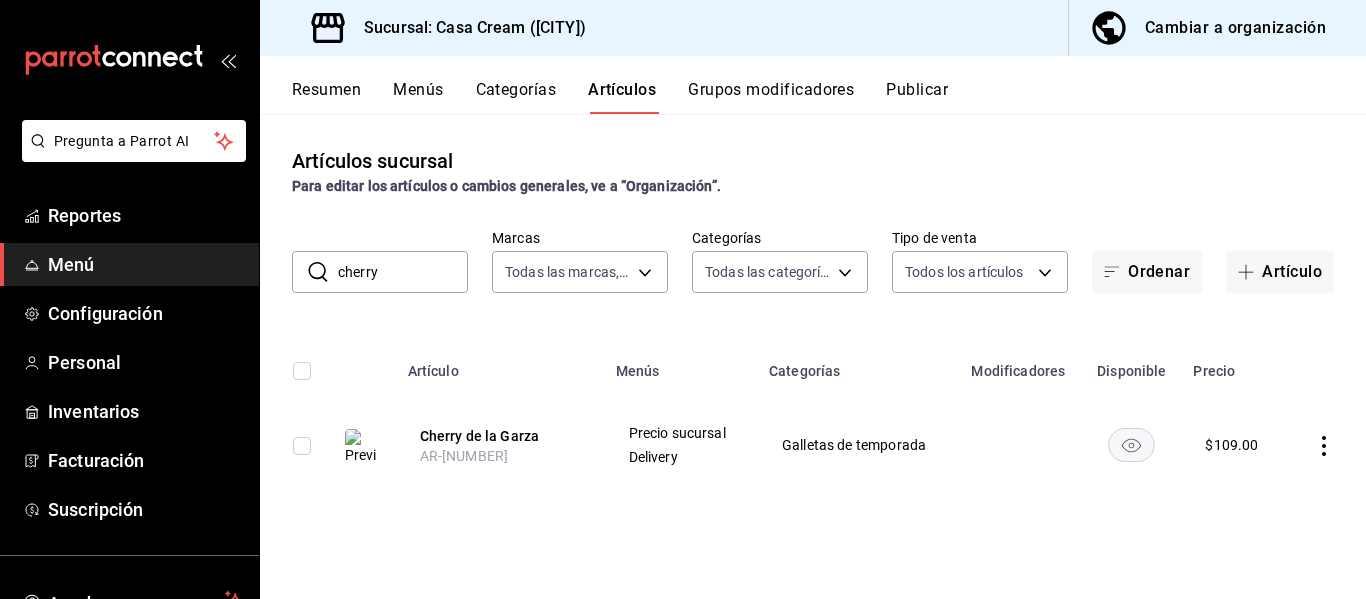 click on "cherry" at bounding box center (403, 272) 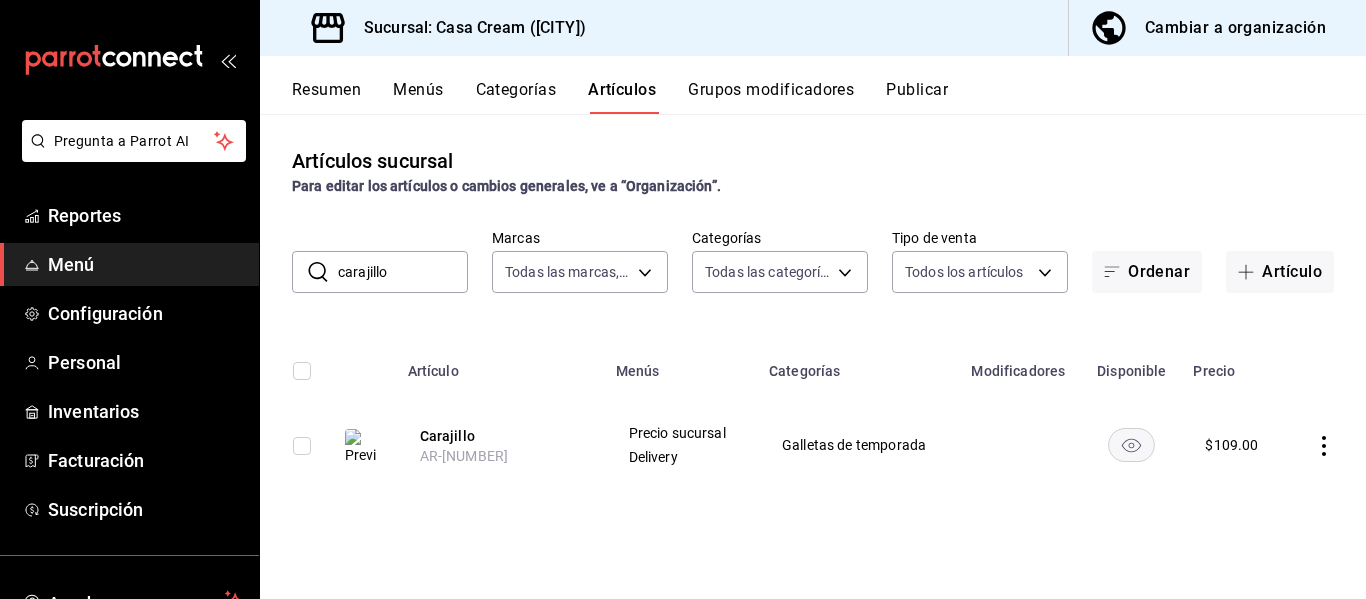 click on "carajillo" at bounding box center [403, 272] 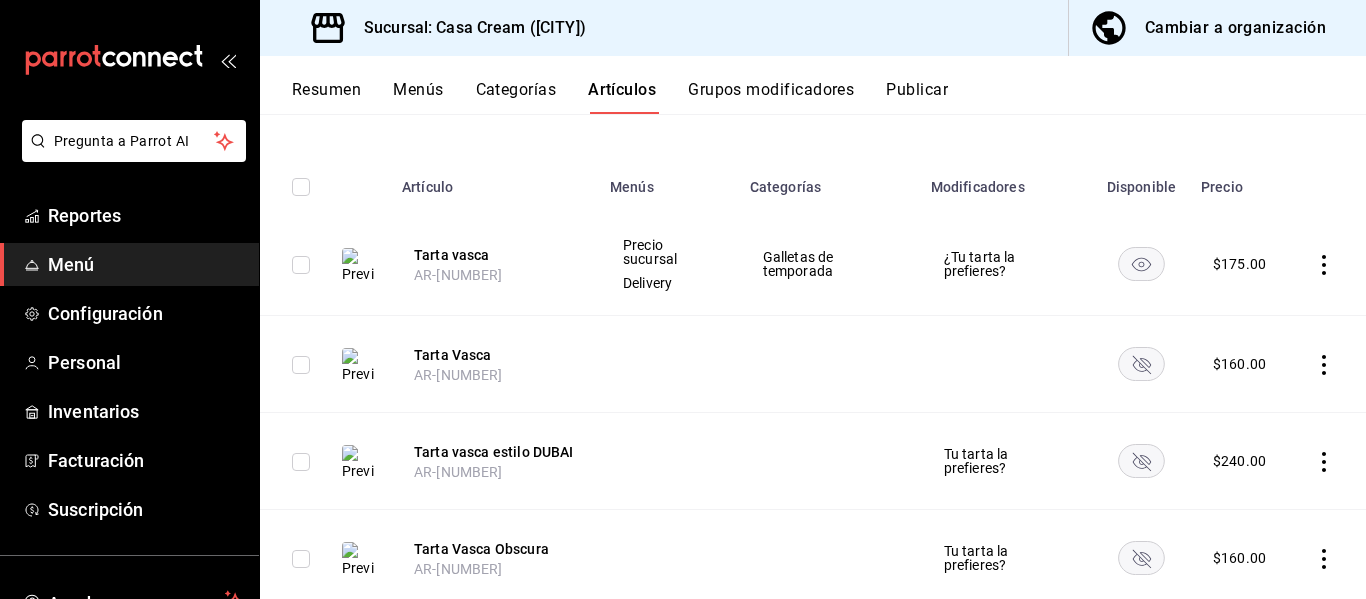 scroll, scrollTop: 187, scrollLeft: 0, axis: vertical 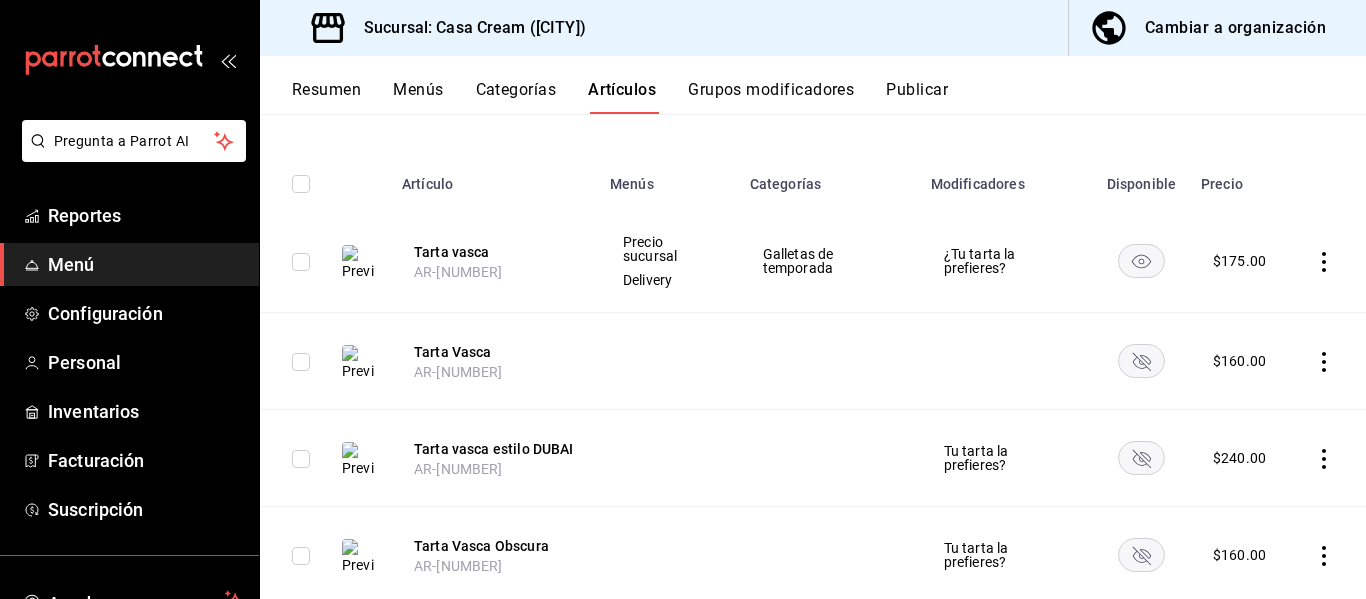 click 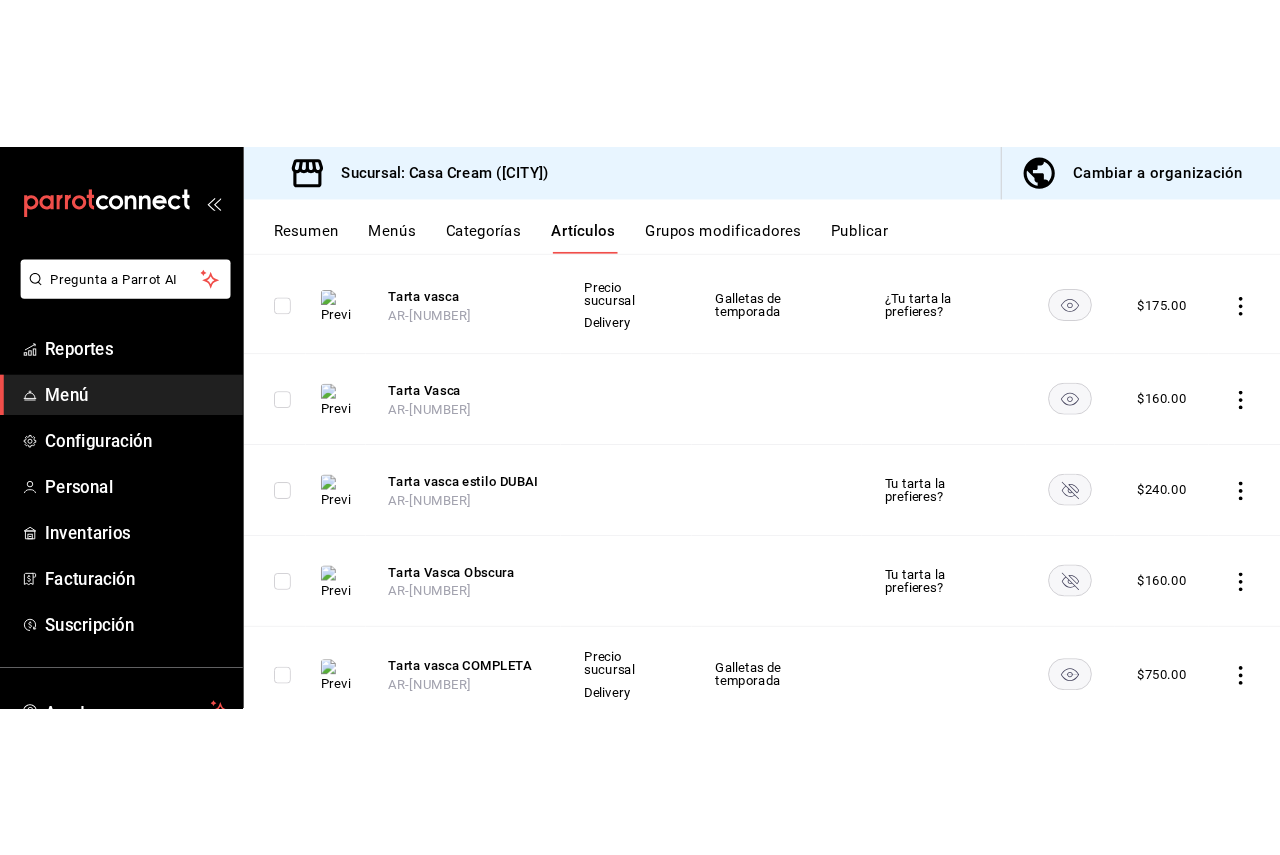scroll, scrollTop: 0, scrollLeft: 0, axis: both 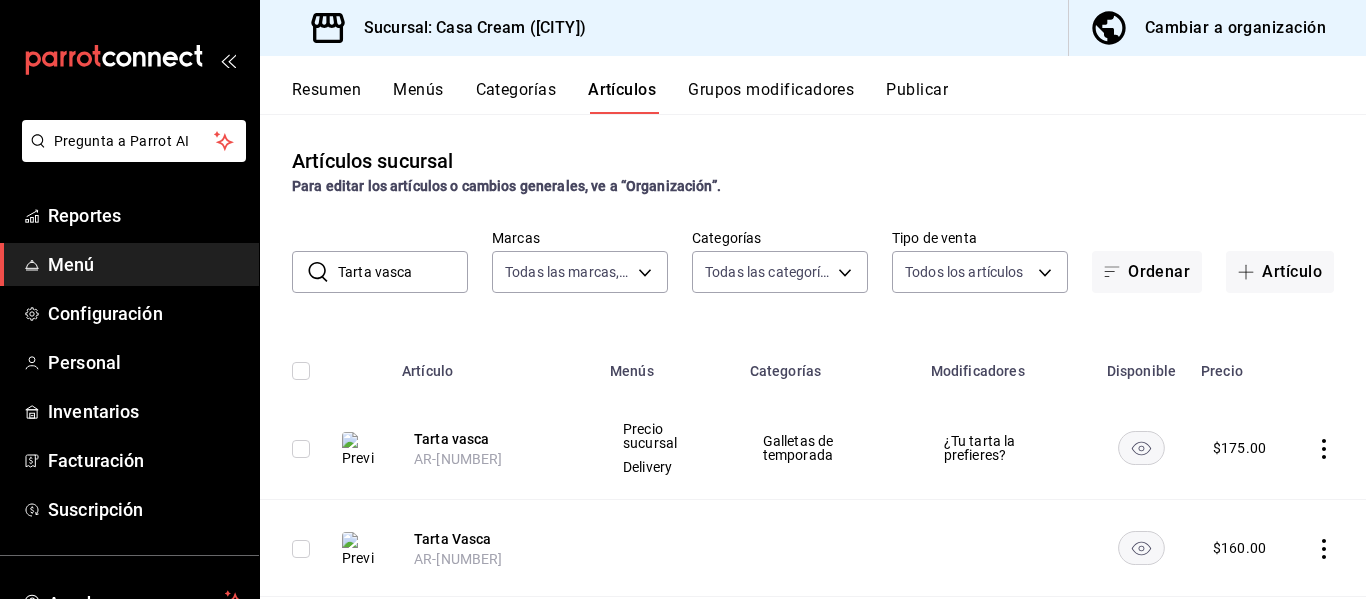 click on "tarta vasca" at bounding box center [403, 272] 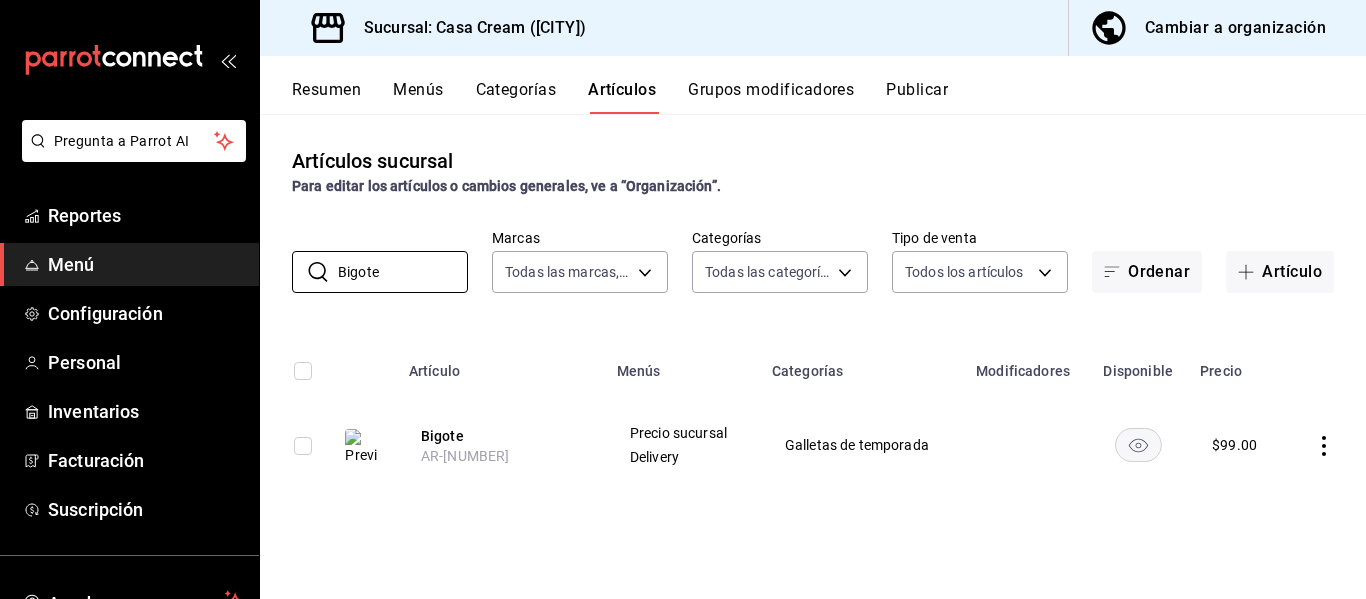 type on "Bigote" 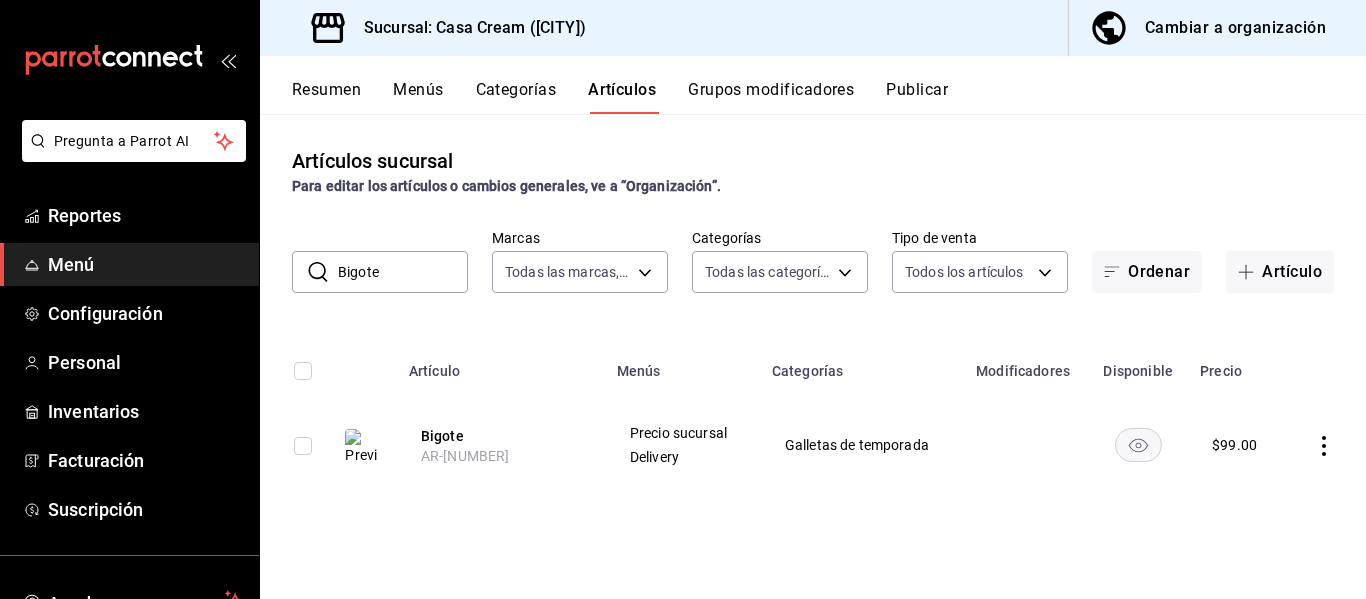 click on "Grupos modificadores" at bounding box center (771, 97) 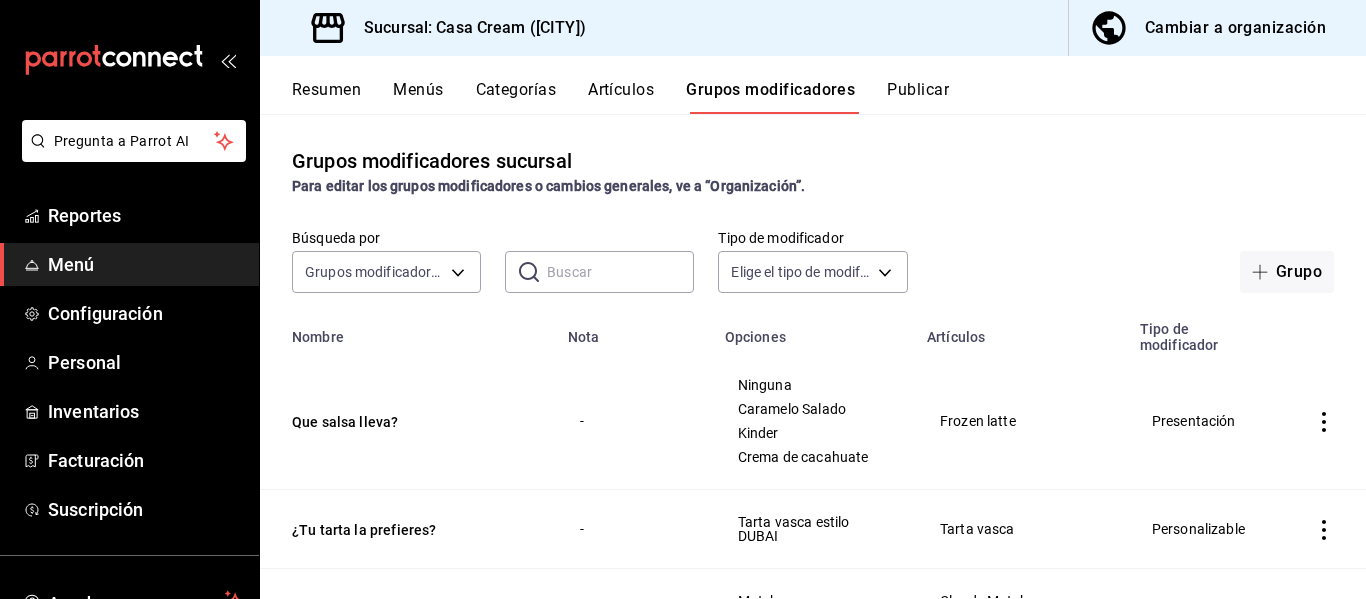 click on "Publicar" at bounding box center [918, 97] 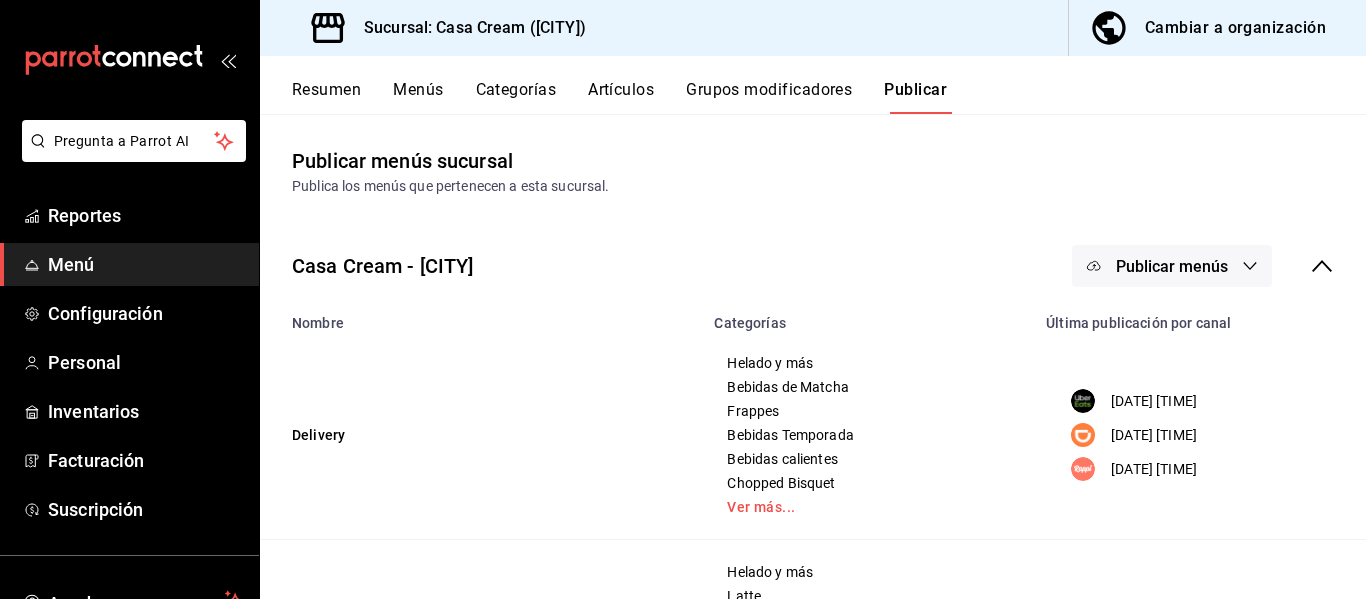 click on "Publicar menús" at bounding box center [1172, 266] 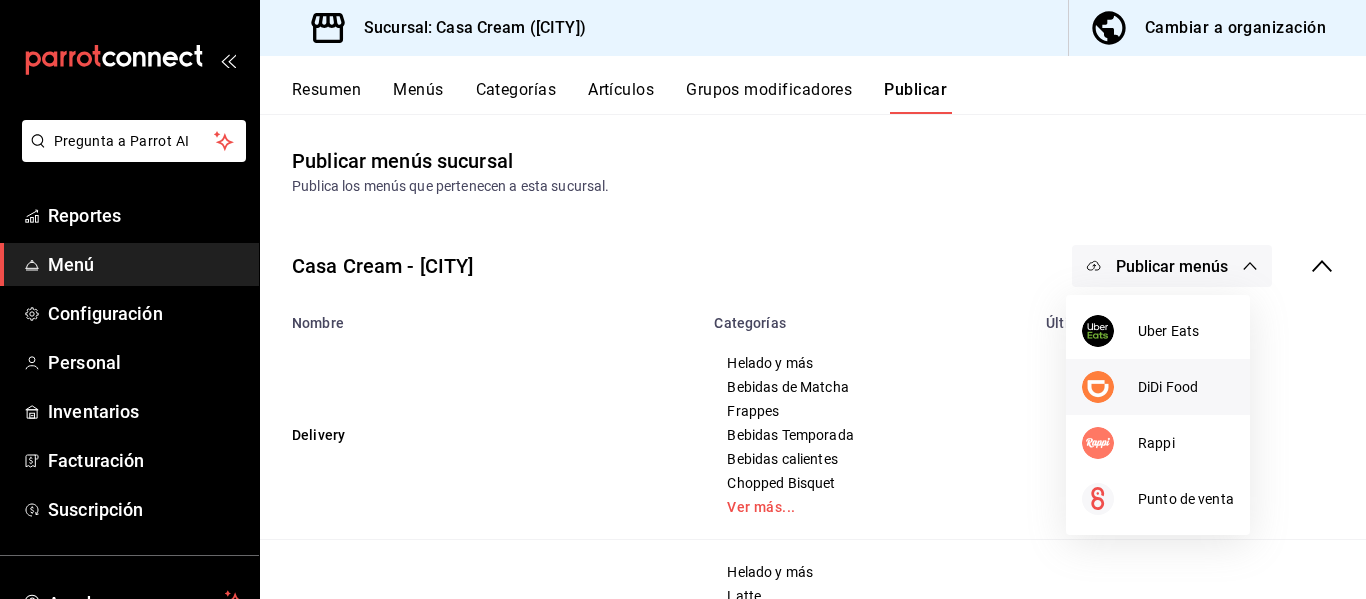 click on "DiDi Food" at bounding box center [1158, 387] 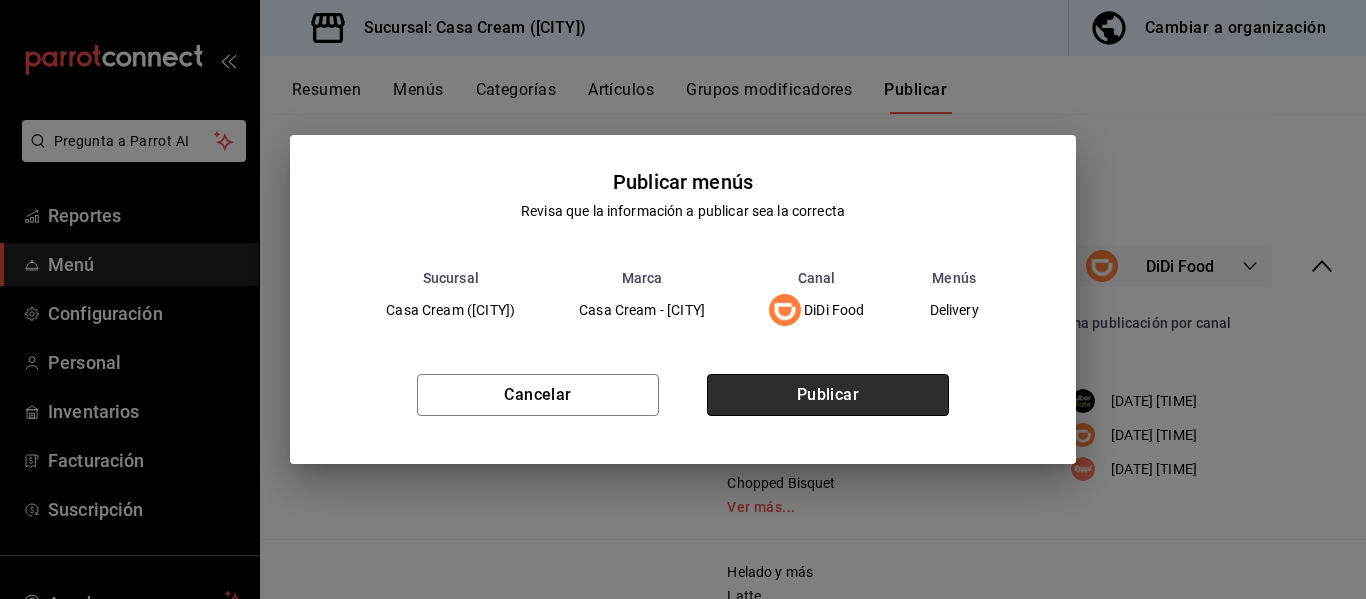 click on "Publicar" at bounding box center [828, 395] 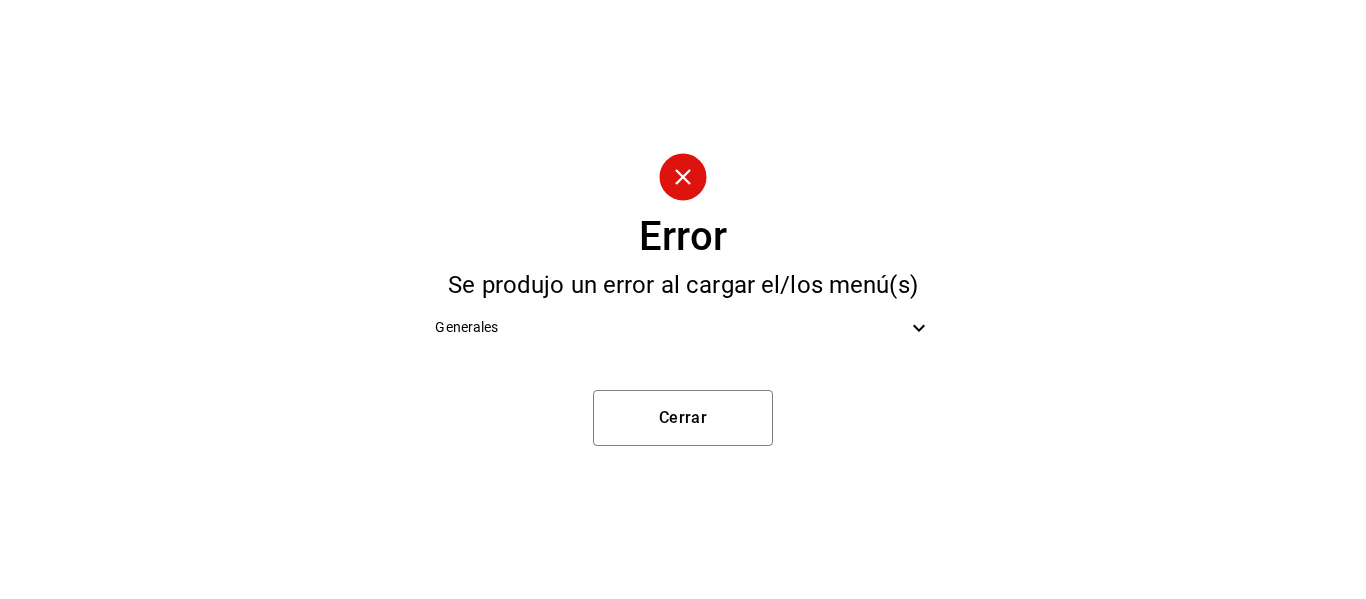click on "Generales" at bounding box center [670, 327] 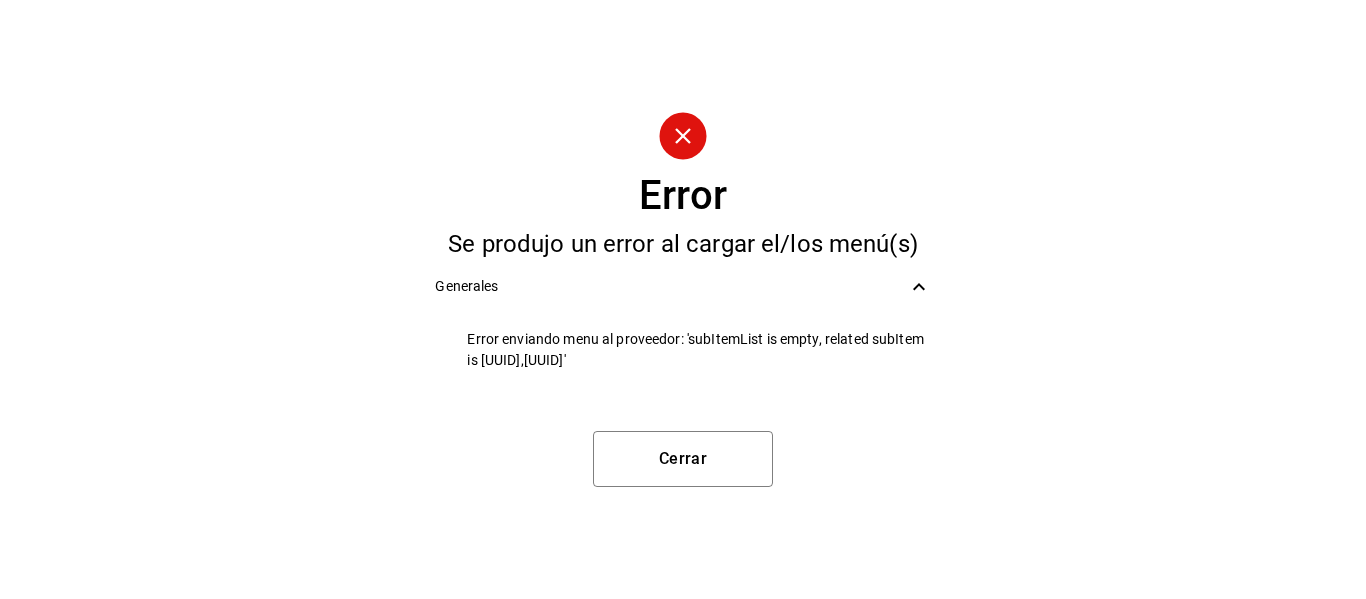 drag, startPoint x: 754, startPoint y: 355, endPoint x: 769, endPoint y: 364, distance: 17.492855 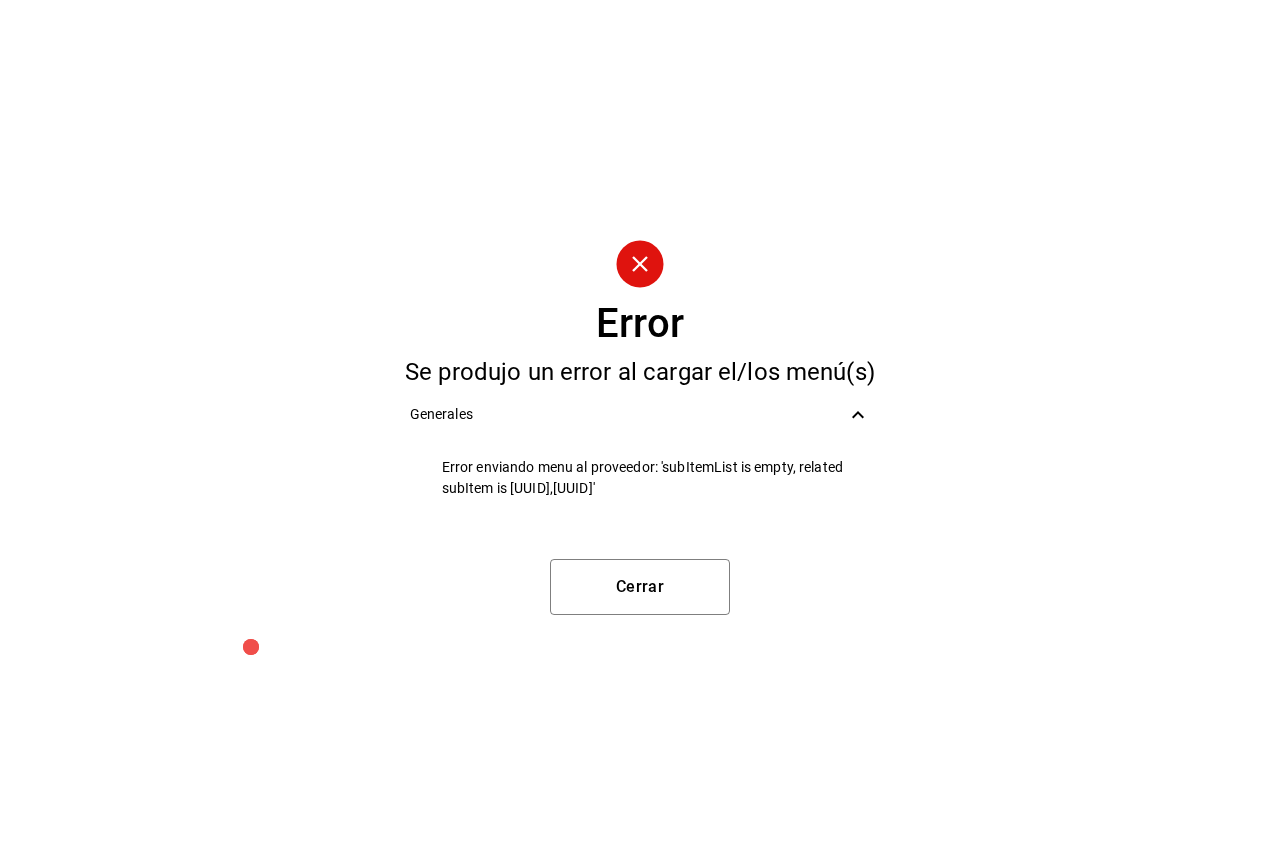 click on "Error enviando menu al proveedor: 'subItemList is empty, related subItem is 5bc817ea-b466-4285-9983-c585729450f5,4dcf98df-db0c-47e6-8cd4-7a0c975d83a0'" at bounding box center (656, 478) 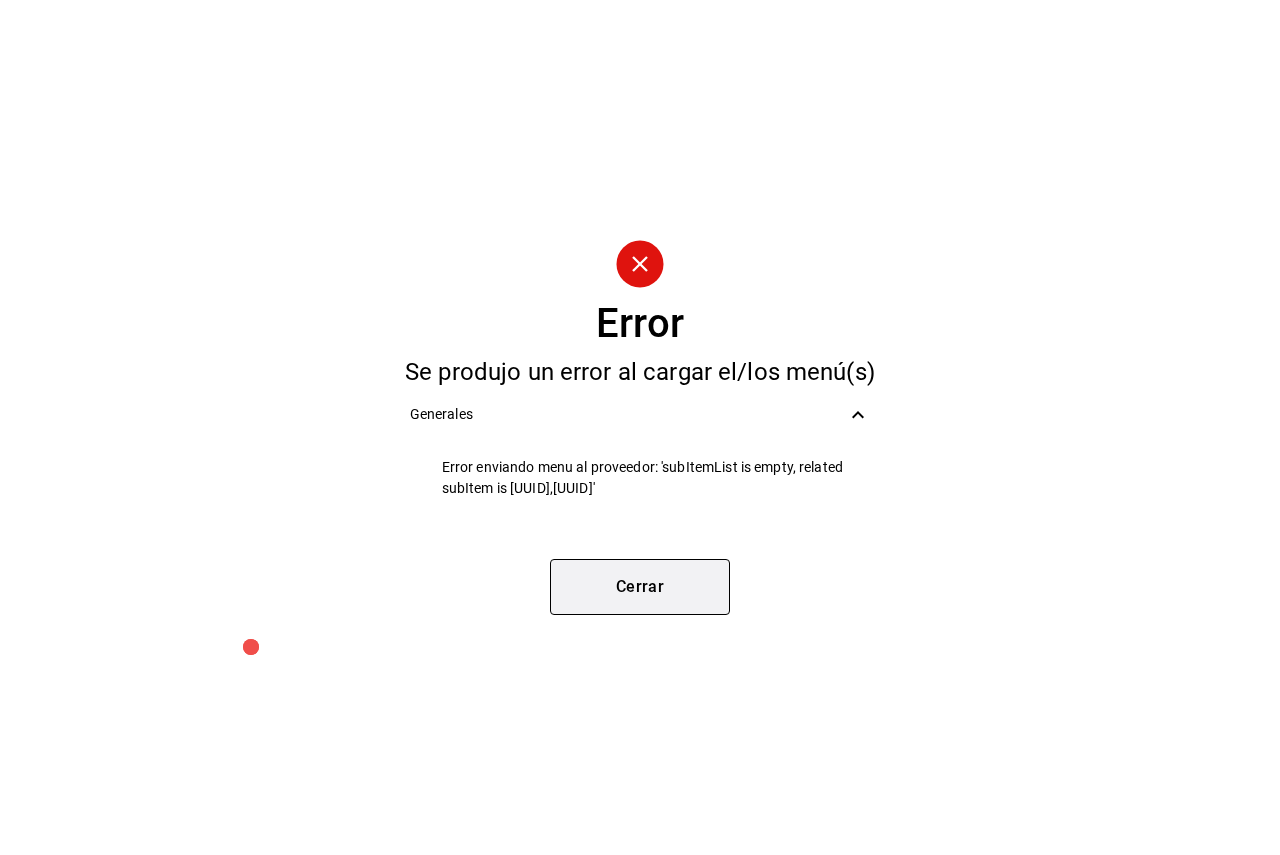 click on "Cerrar" at bounding box center (640, 587) 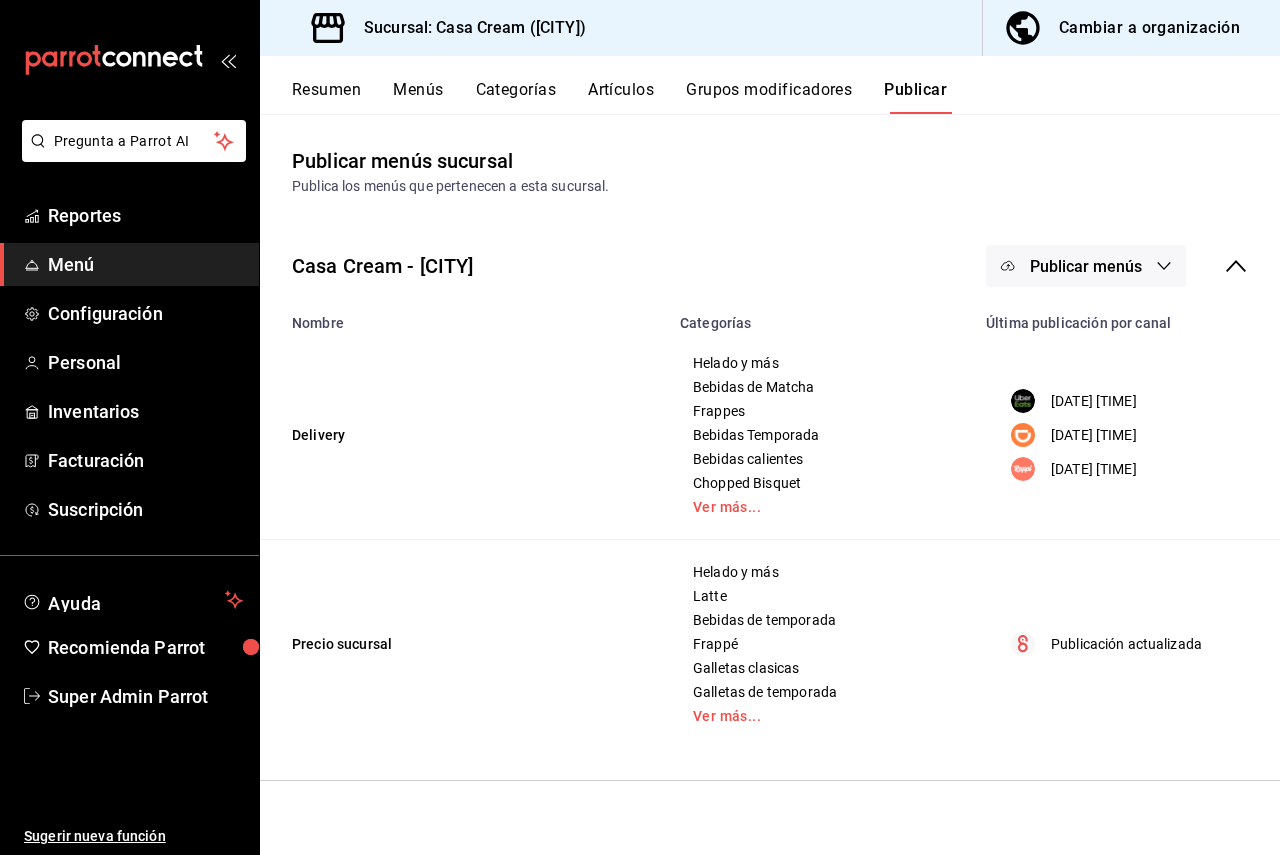 click on "Artículos" at bounding box center (621, 97) 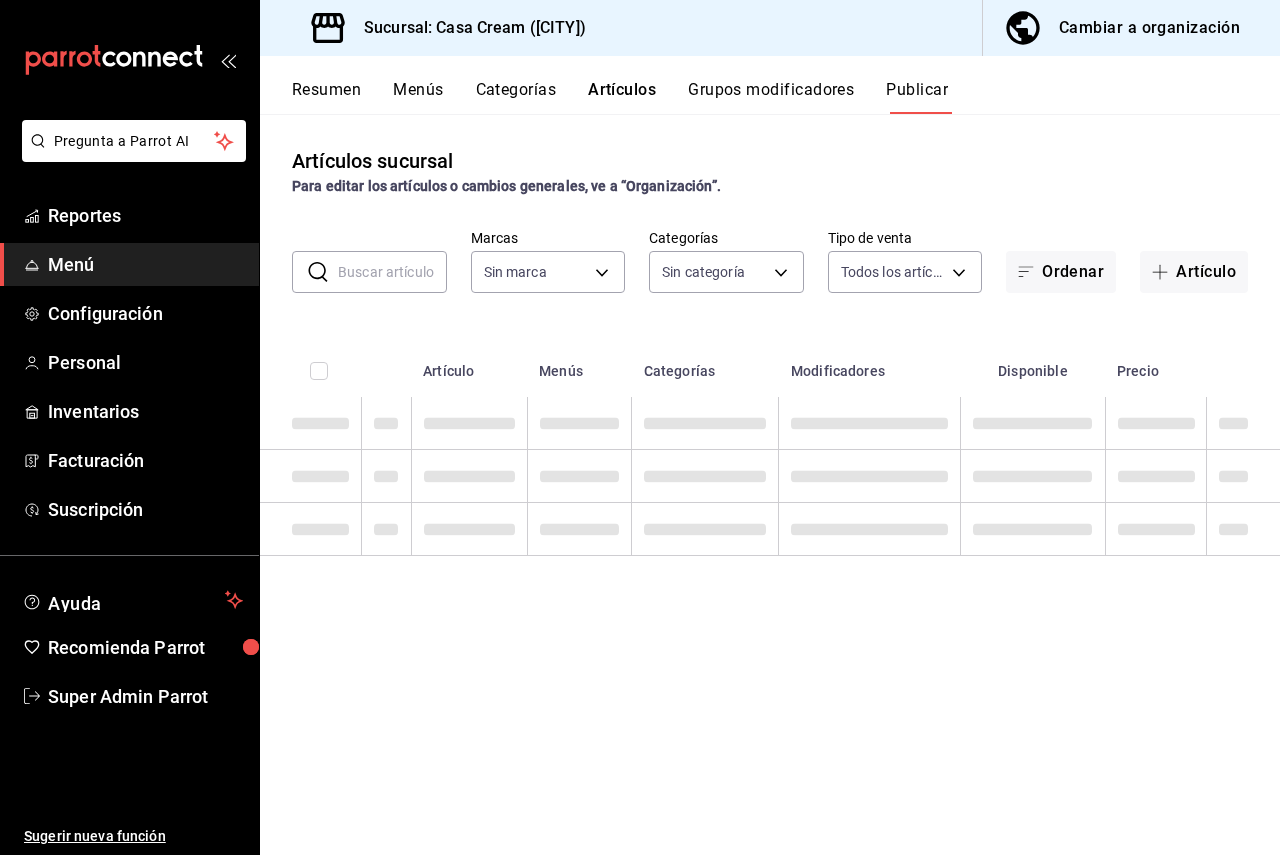 type on "[UUID]" 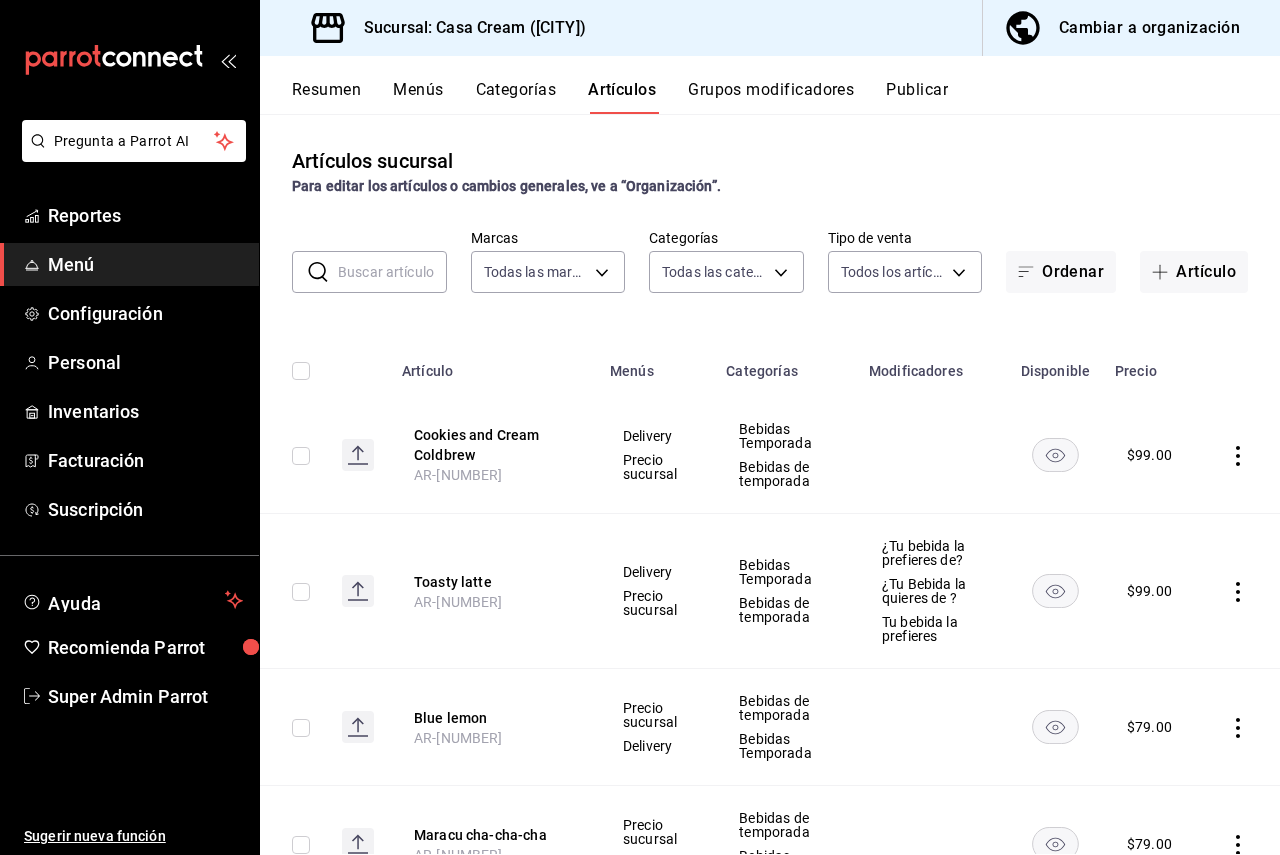 type on "[UUID]" 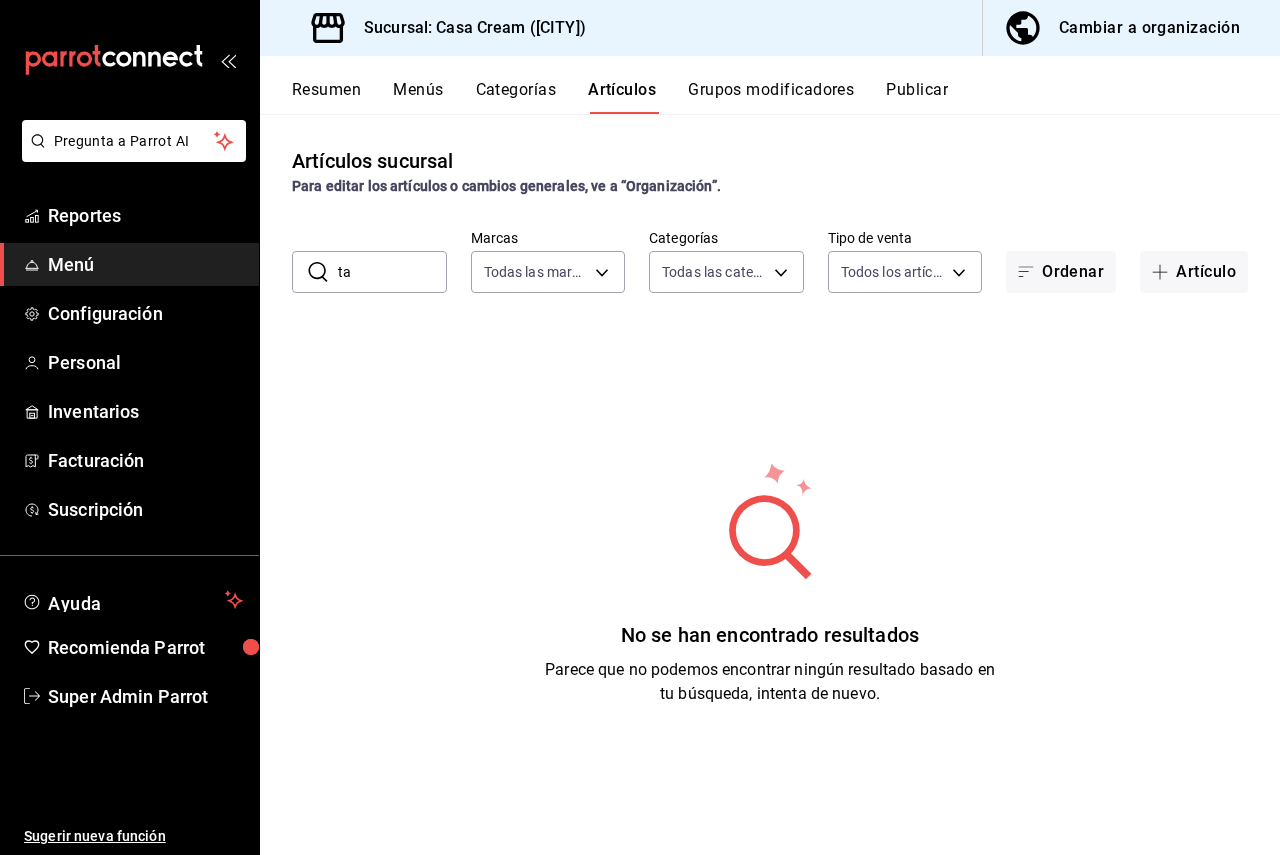 type on "t" 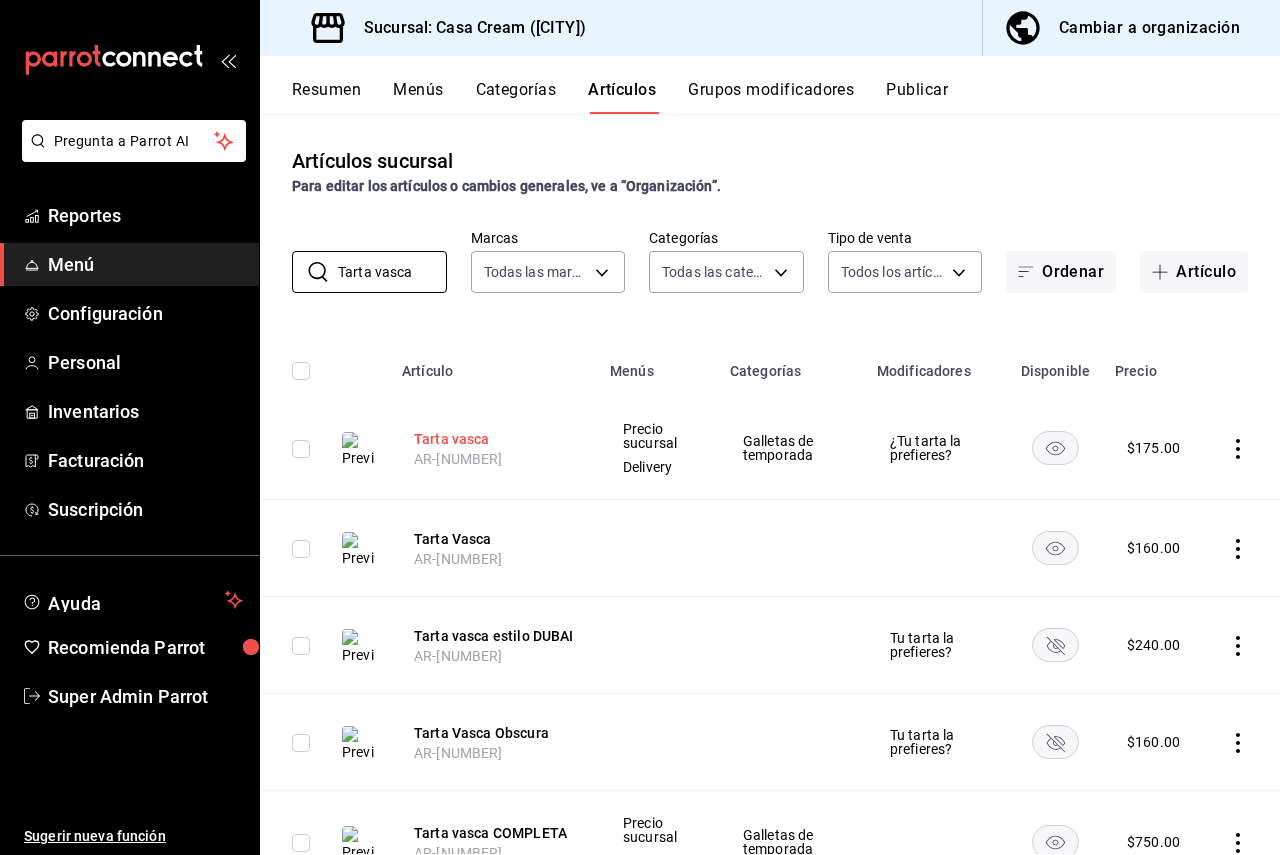 type on "tarta vasca" 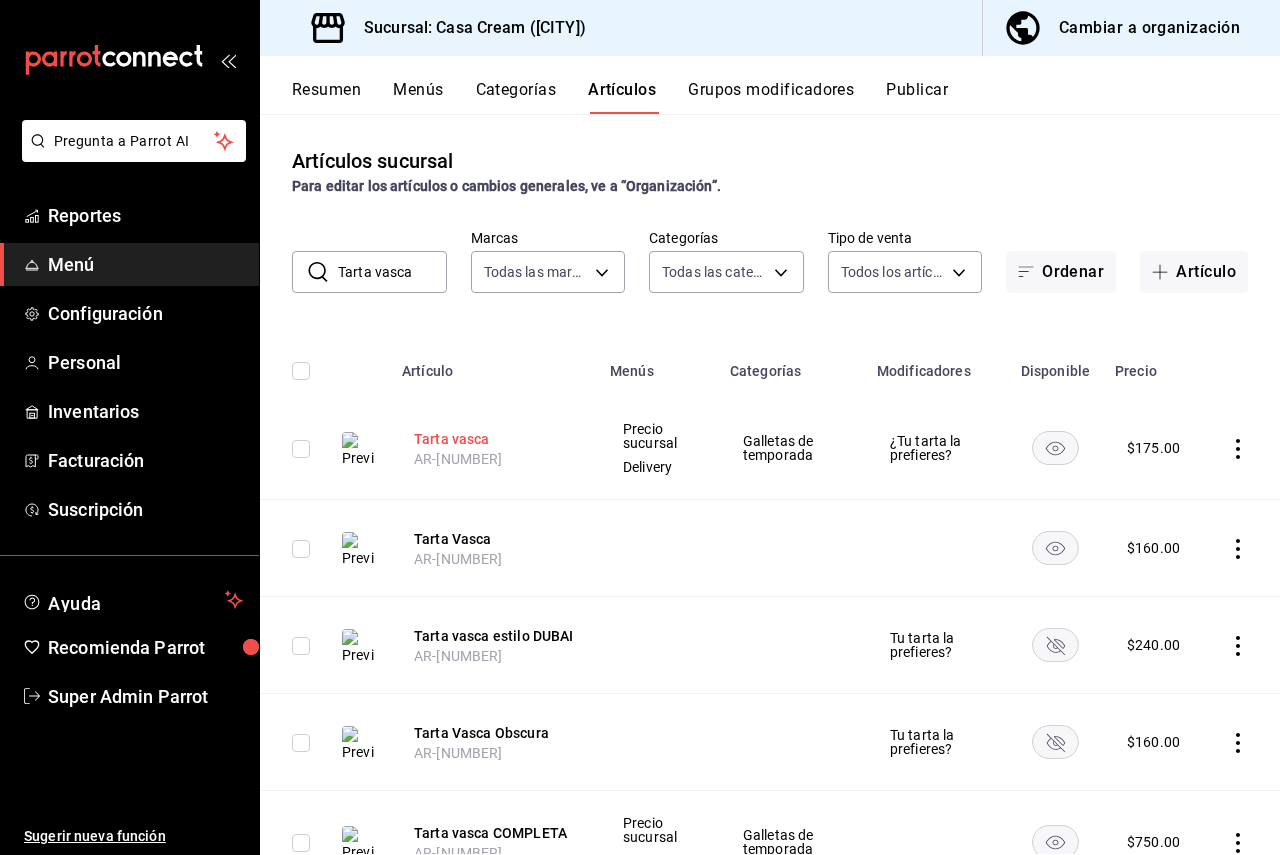 click on "Tarta vasca" at bounding box center (494, 439) 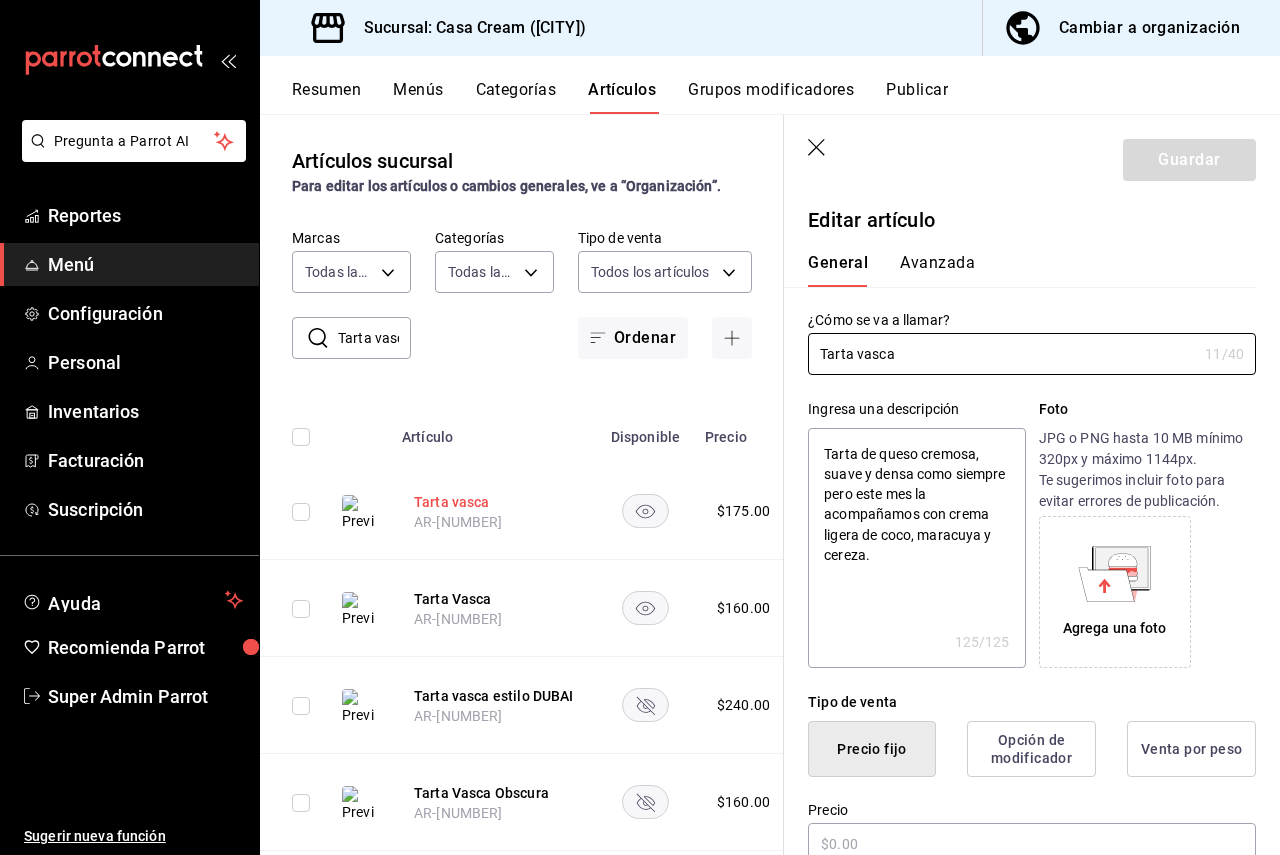 type on "x" 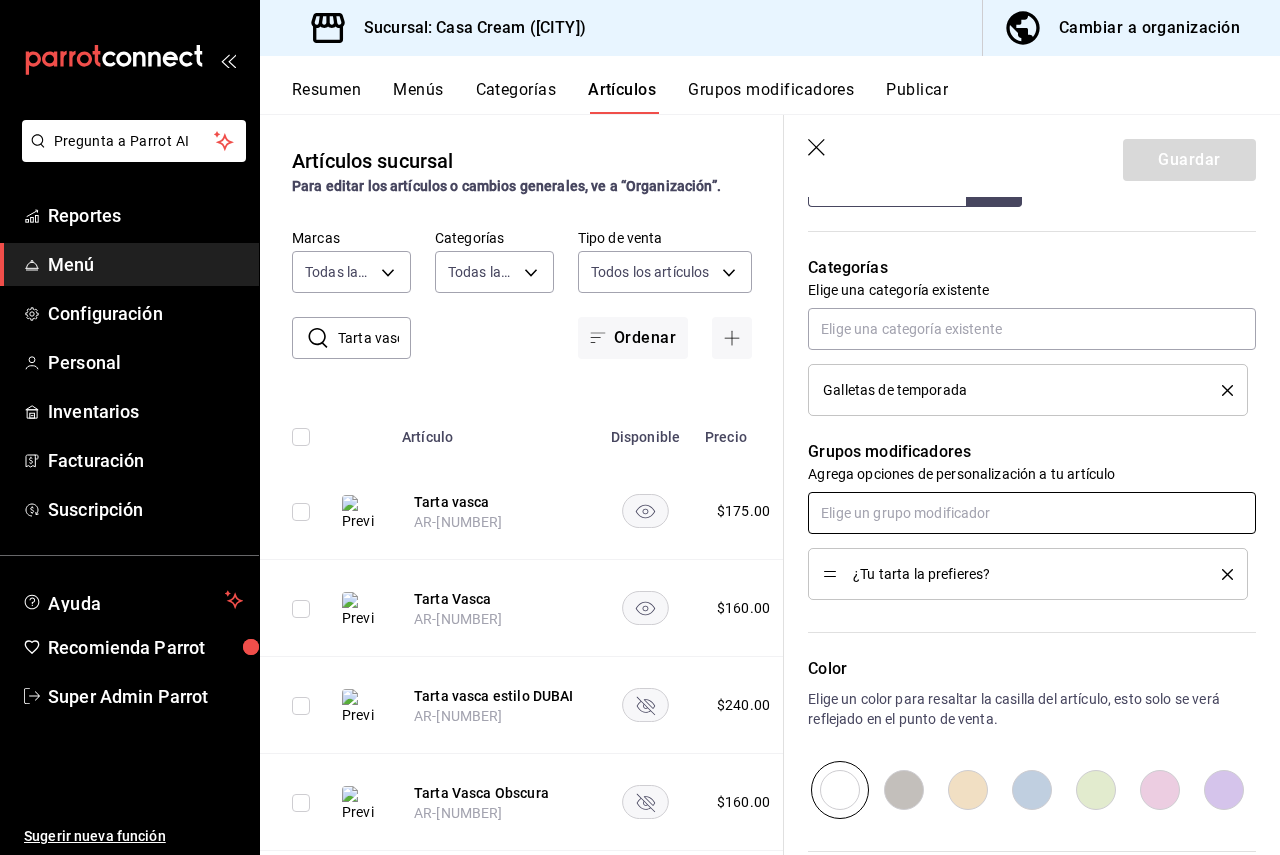 scroll, scrollTop: 800, scrollLeft: 0, axis: vertical 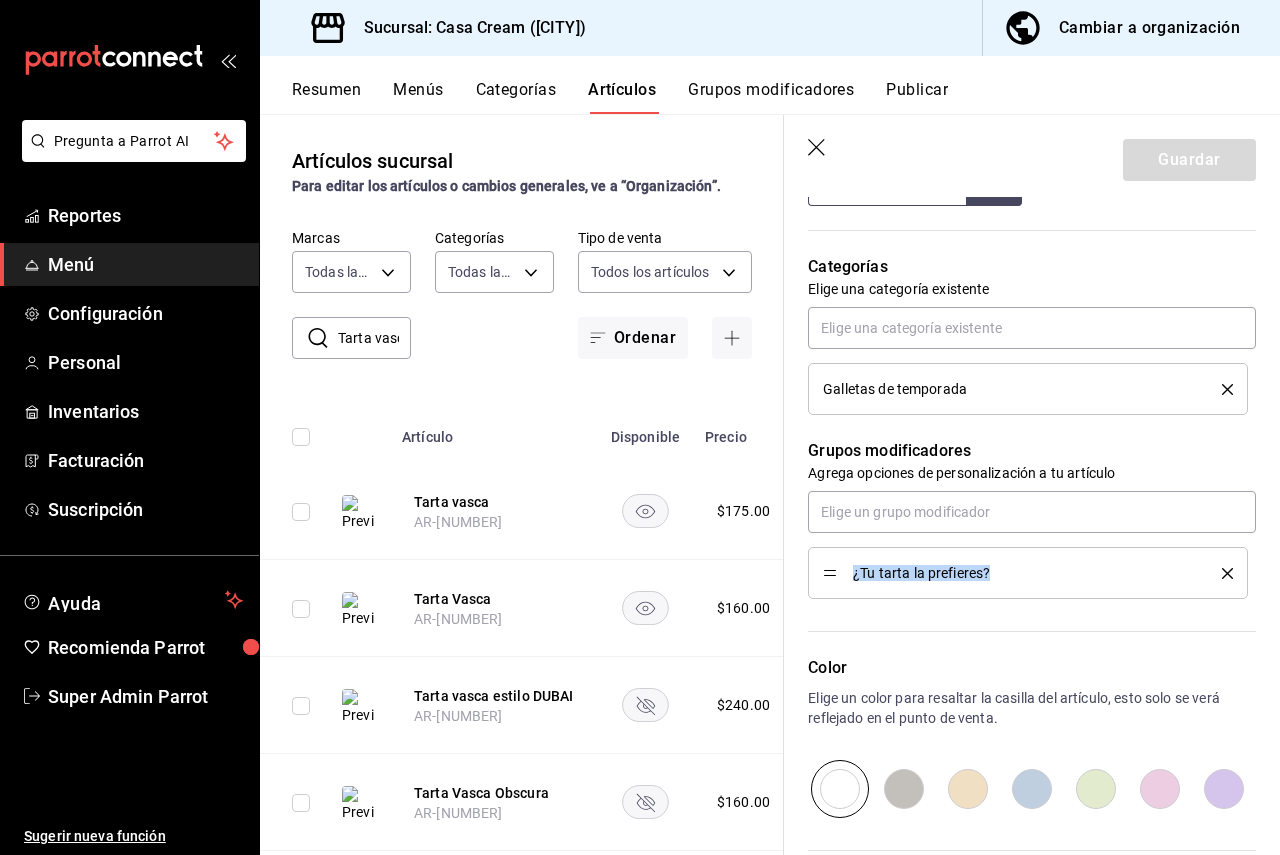 drag, startPoint x: 996, startPoint y: 574, endPoint x: 868, endPoint y: 569, distance: 128.09763 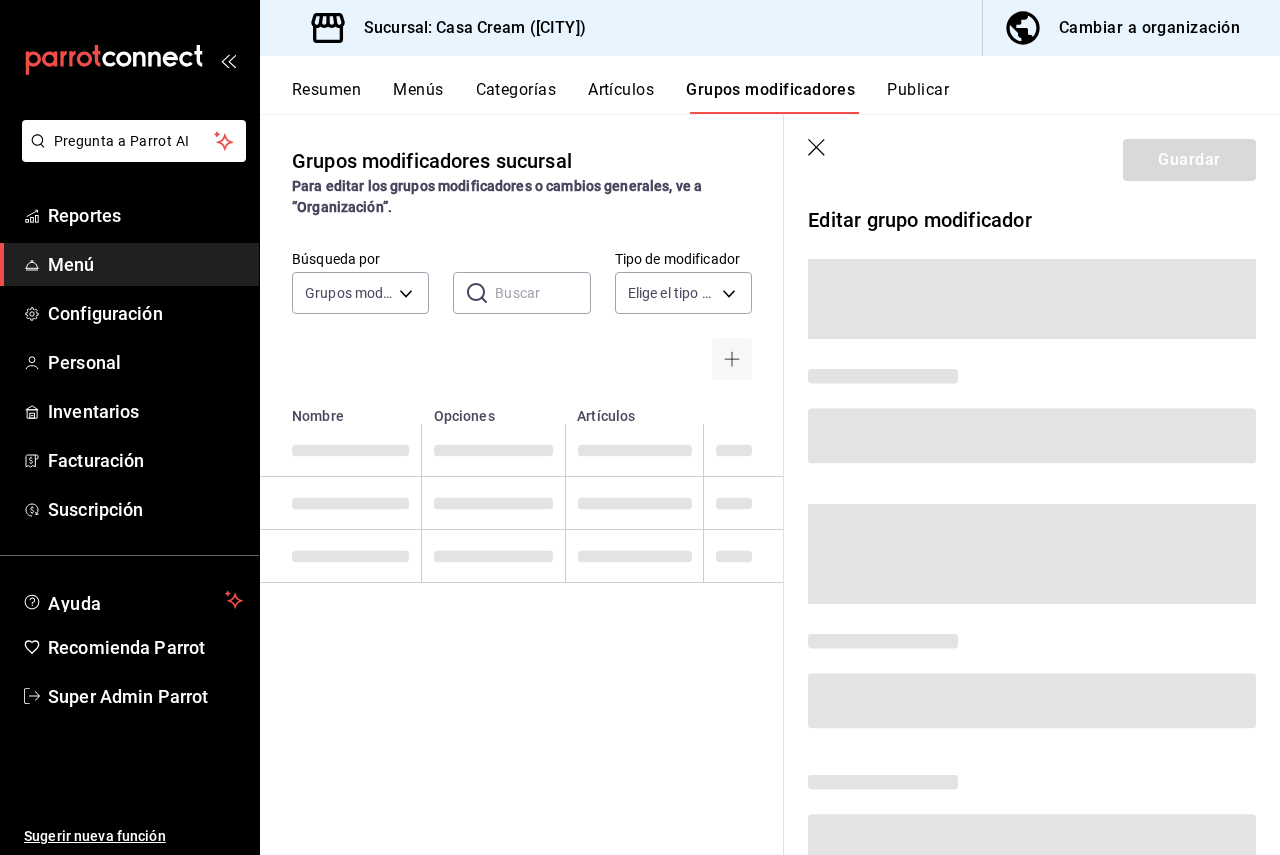 scroll, scrollTop: 0, scrollLeft: 0, axis: both 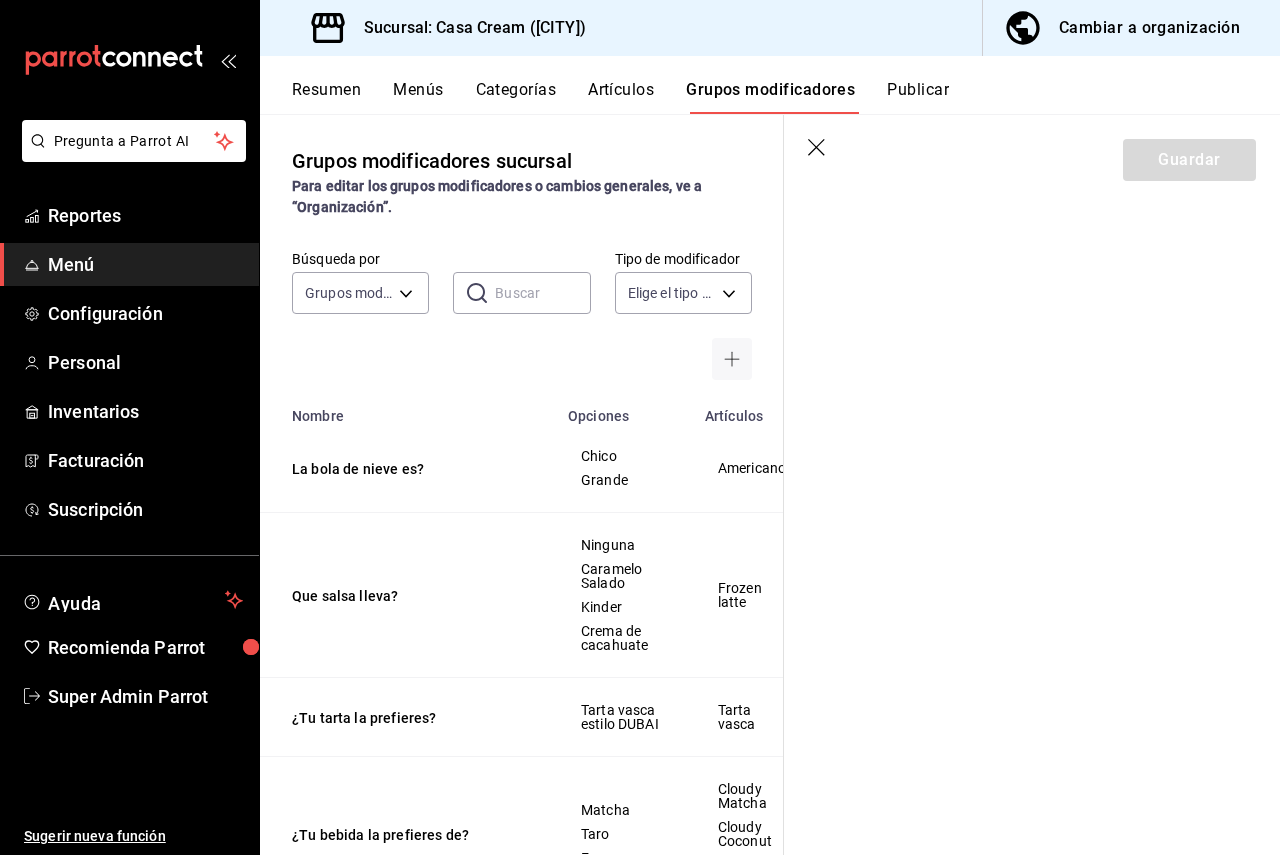 click on "Resumen Menús Categorías Artículos Grupos modificadores Publicar" at bounding box center [770, 85] 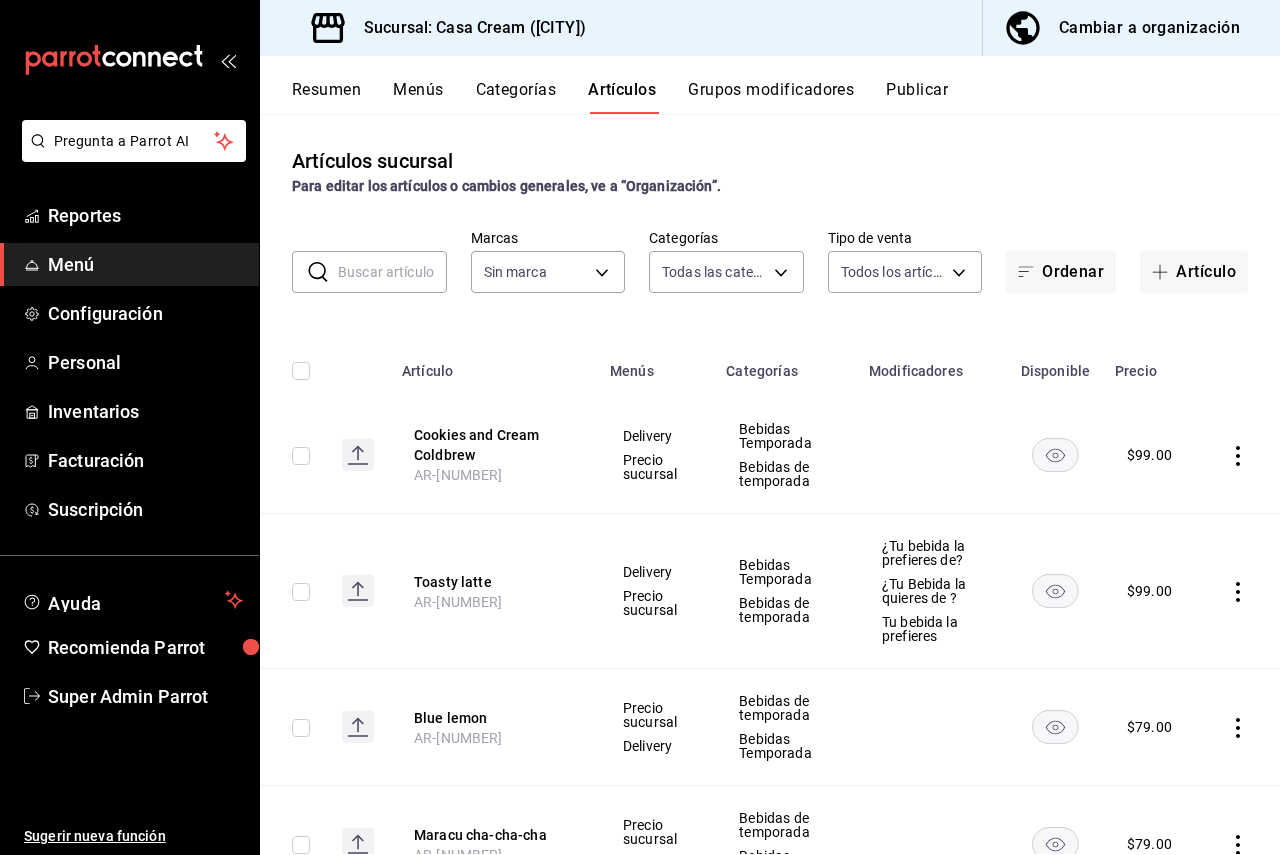 type on "[UUID],[UUID],[UUID],[UUID],[UUID],[UUID],[UUID],[UUID],[UUID],[UUID],[UUID],[UUID],[UUID],[UUID],[UUID]" 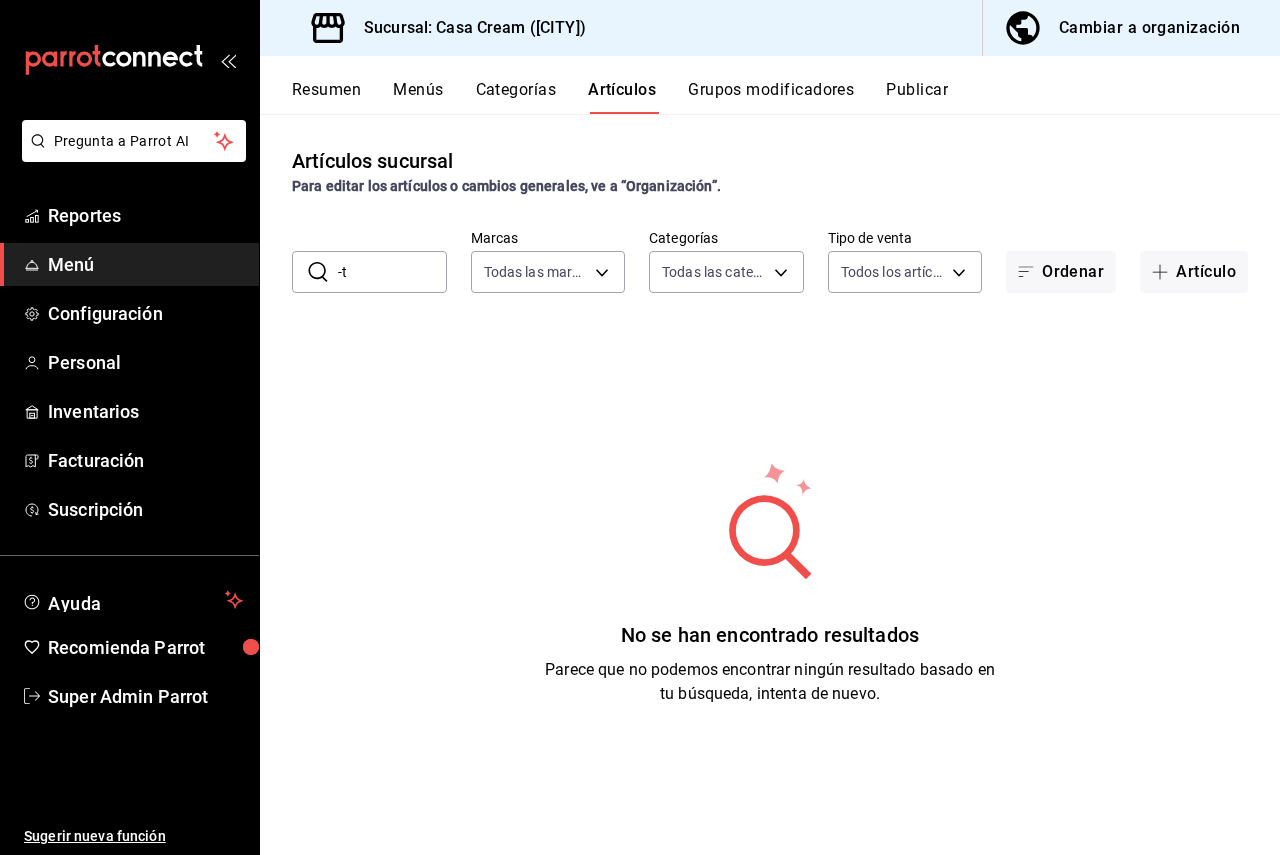 type on "-" 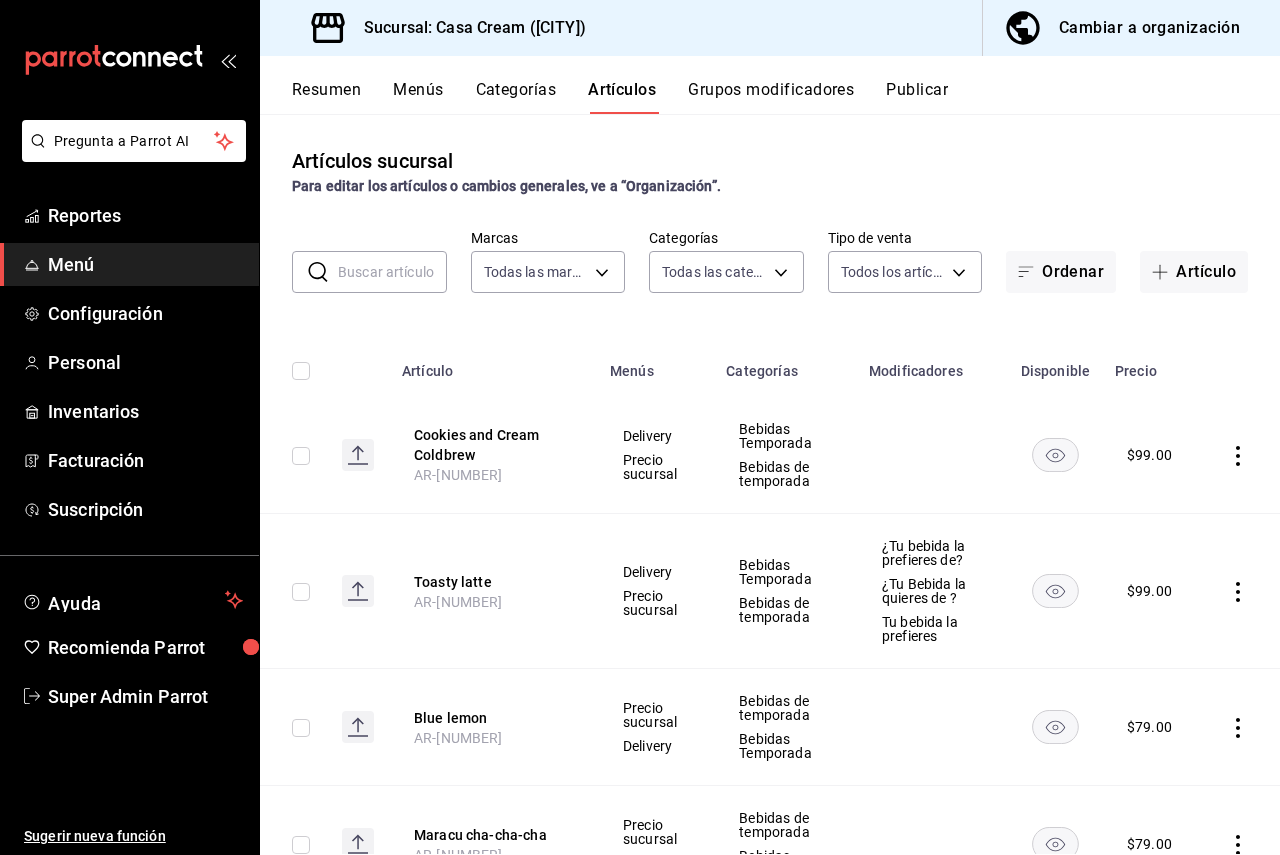 click at bounding box center (392, 272) 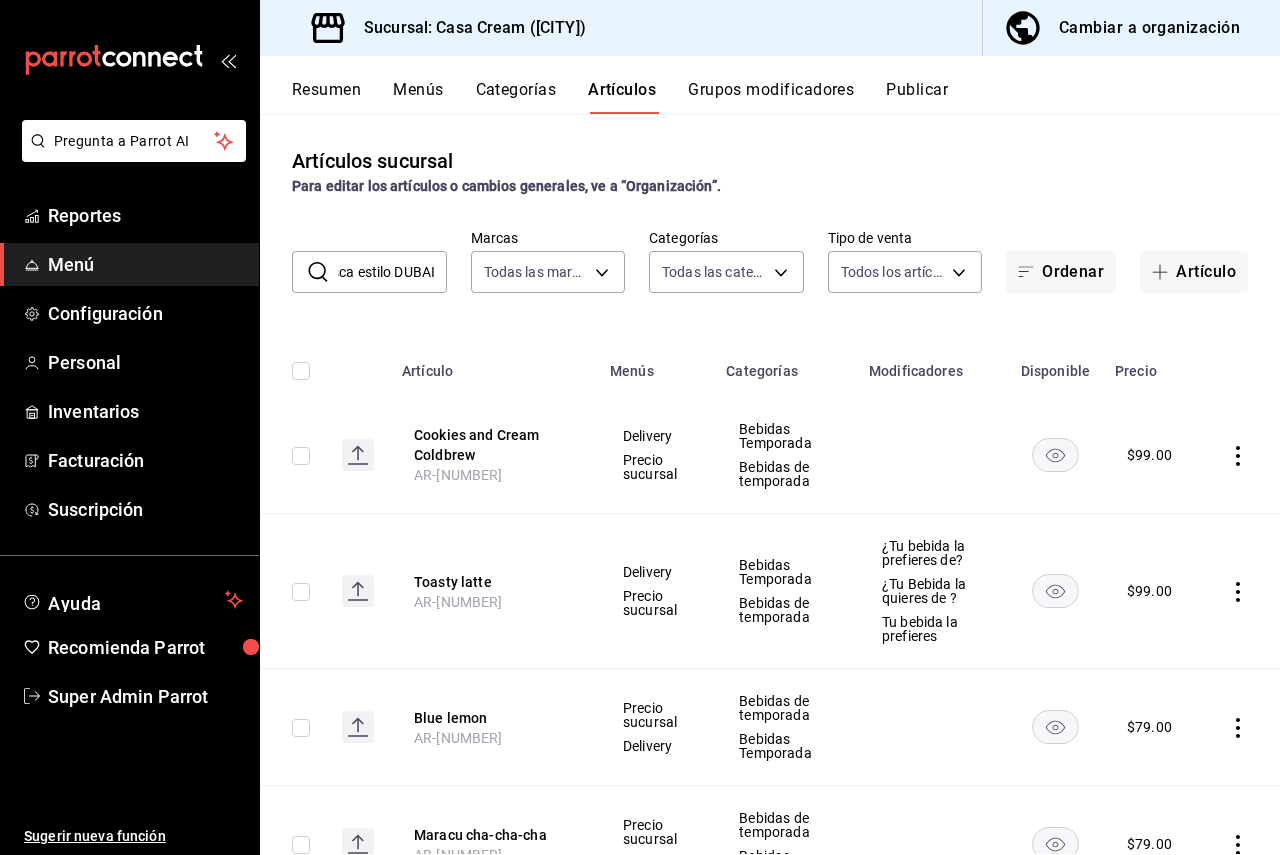 type on "Tarta vasca estilo DUBAI" 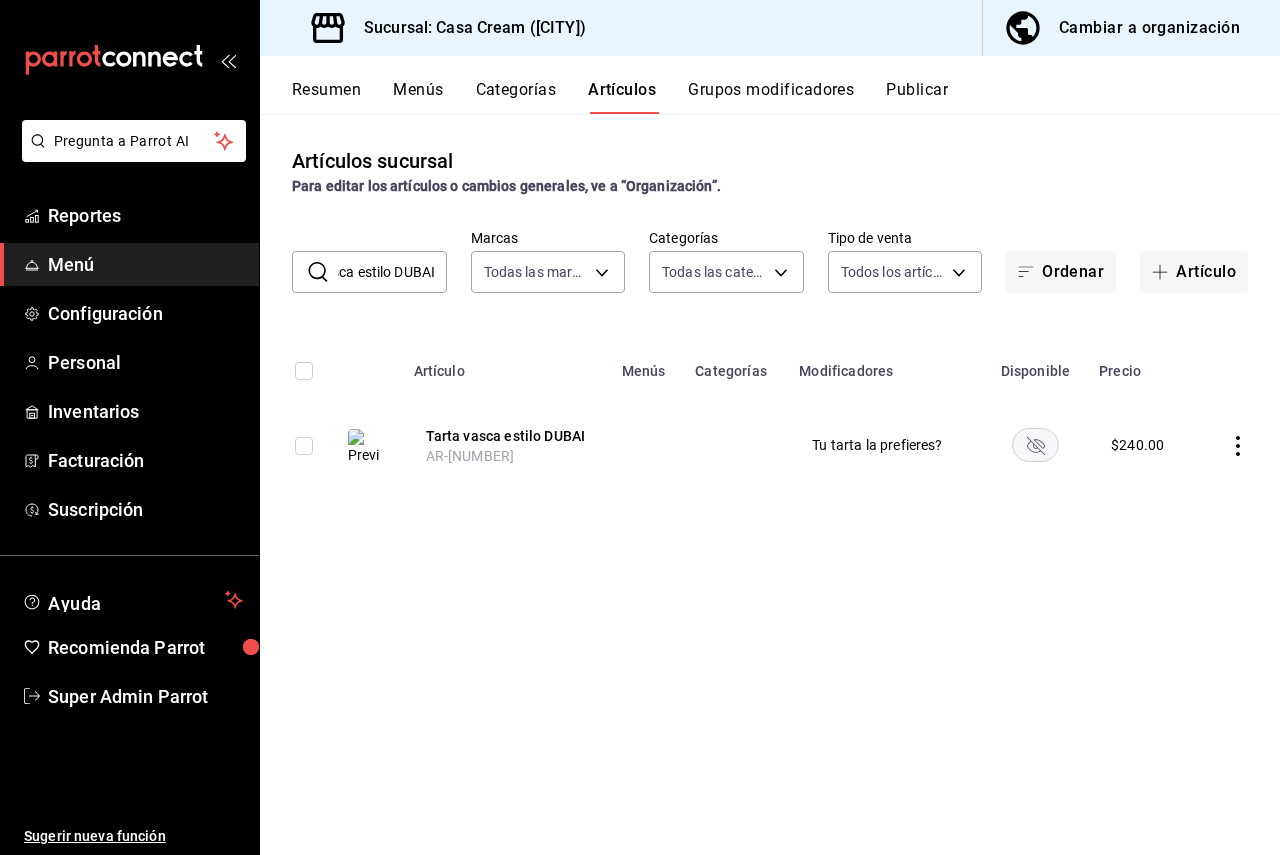 scroll, scrollTop: 0, scrollLeft: 59, axis: horizontal 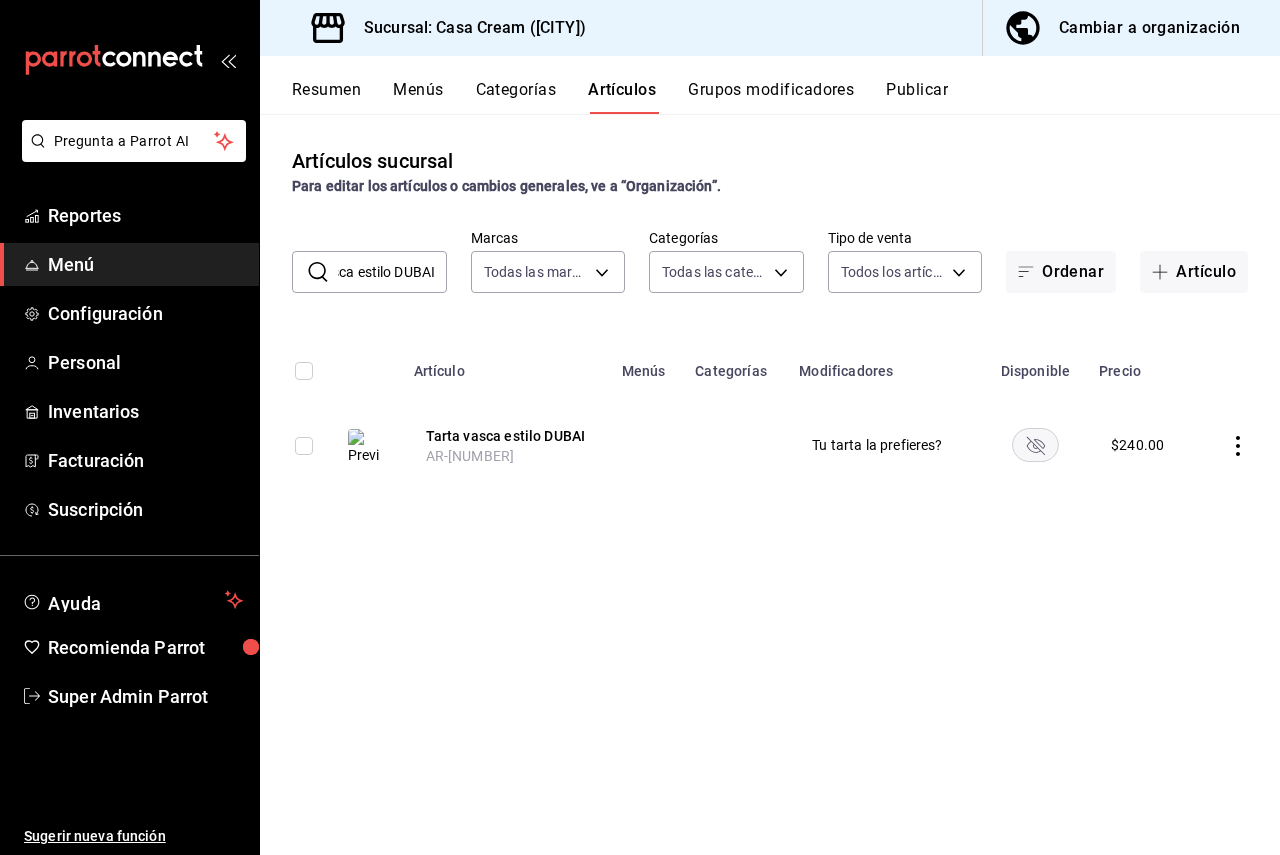 click 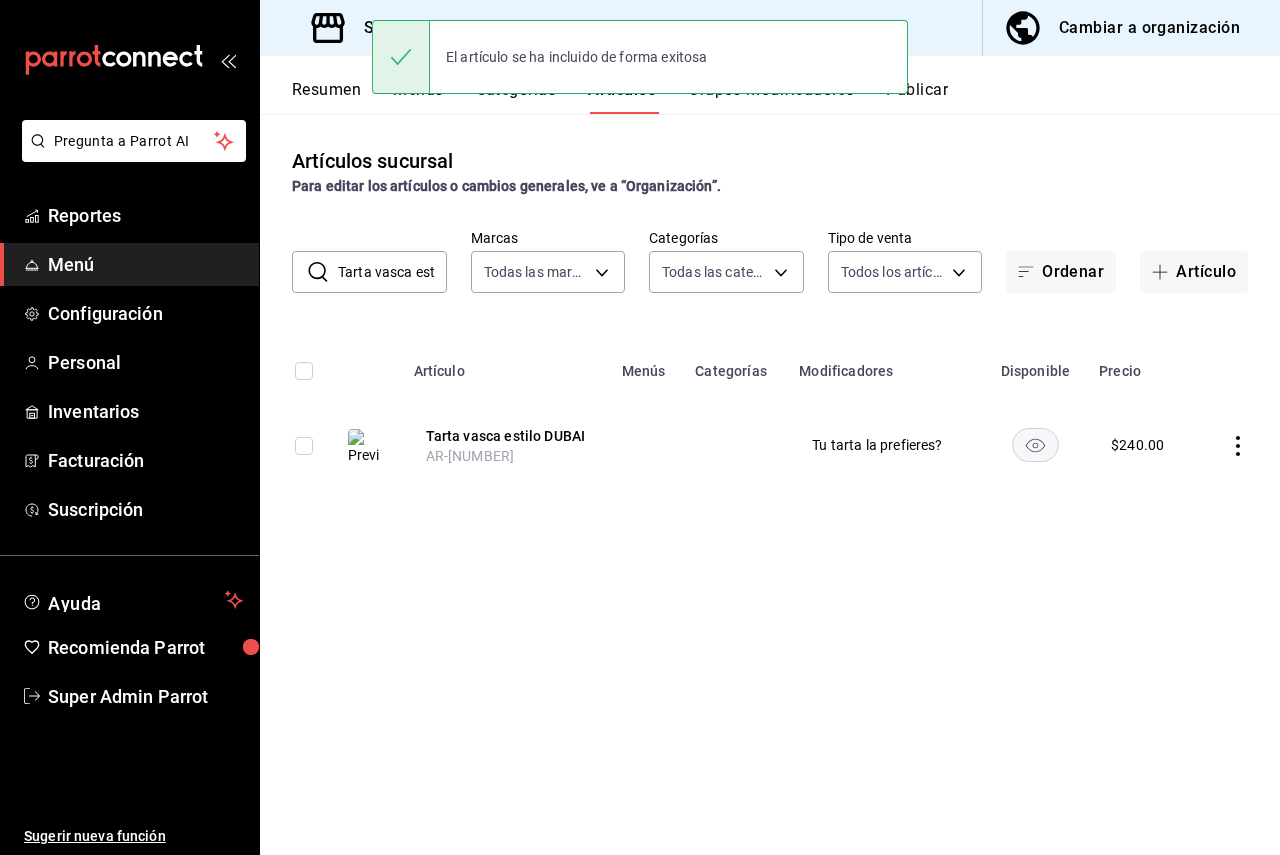 click on "Publicar" at bounding box center (917, 97) 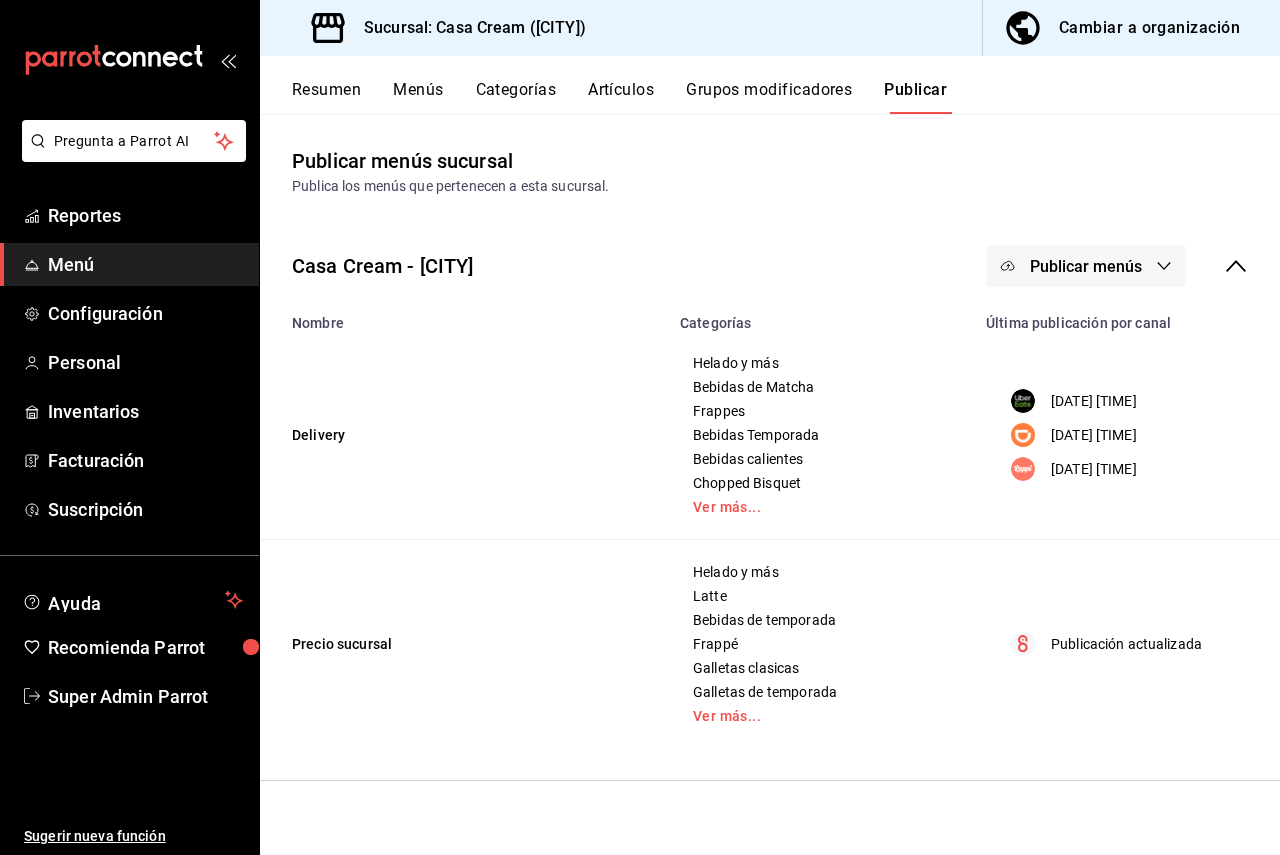 click on "Publicar menús" at bounding box center [1086, 266] 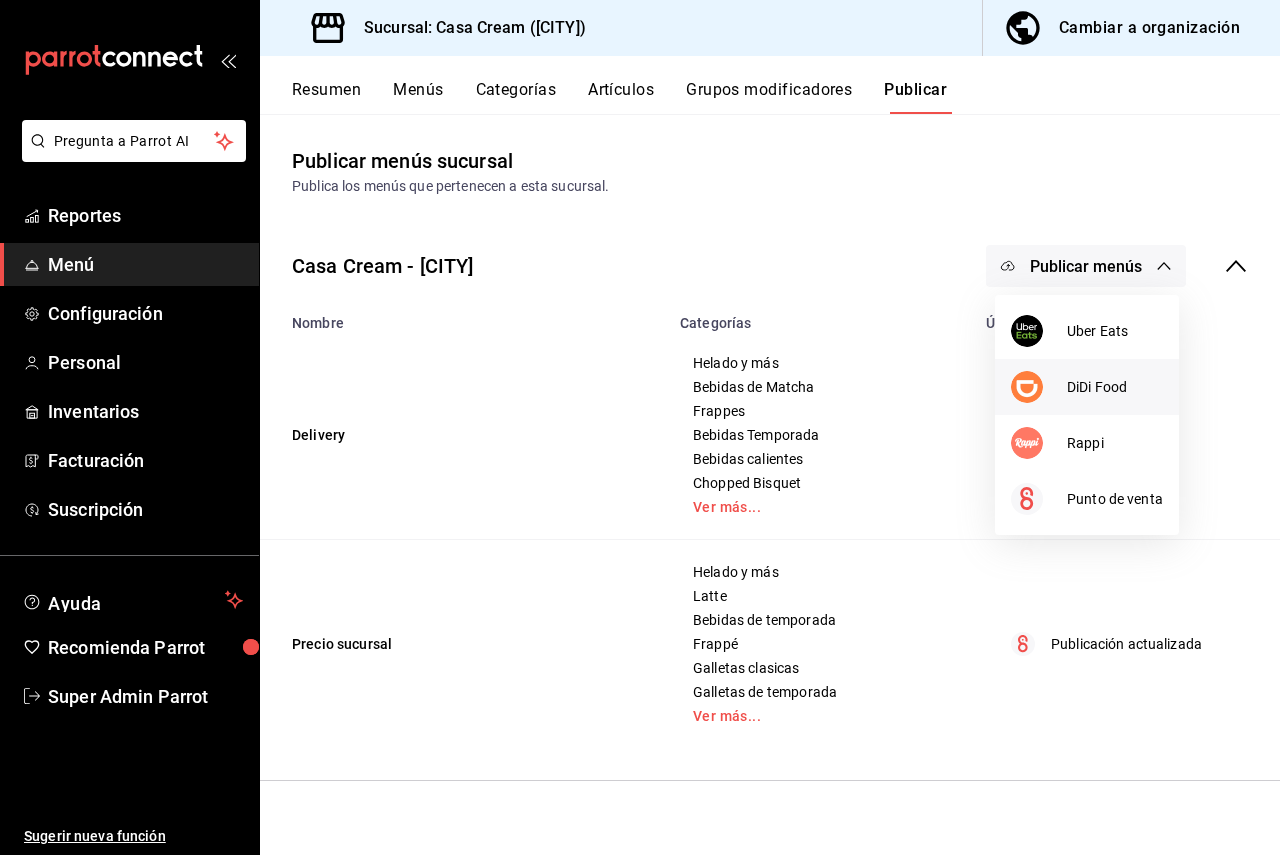 click at bounding box center (1039, 387) 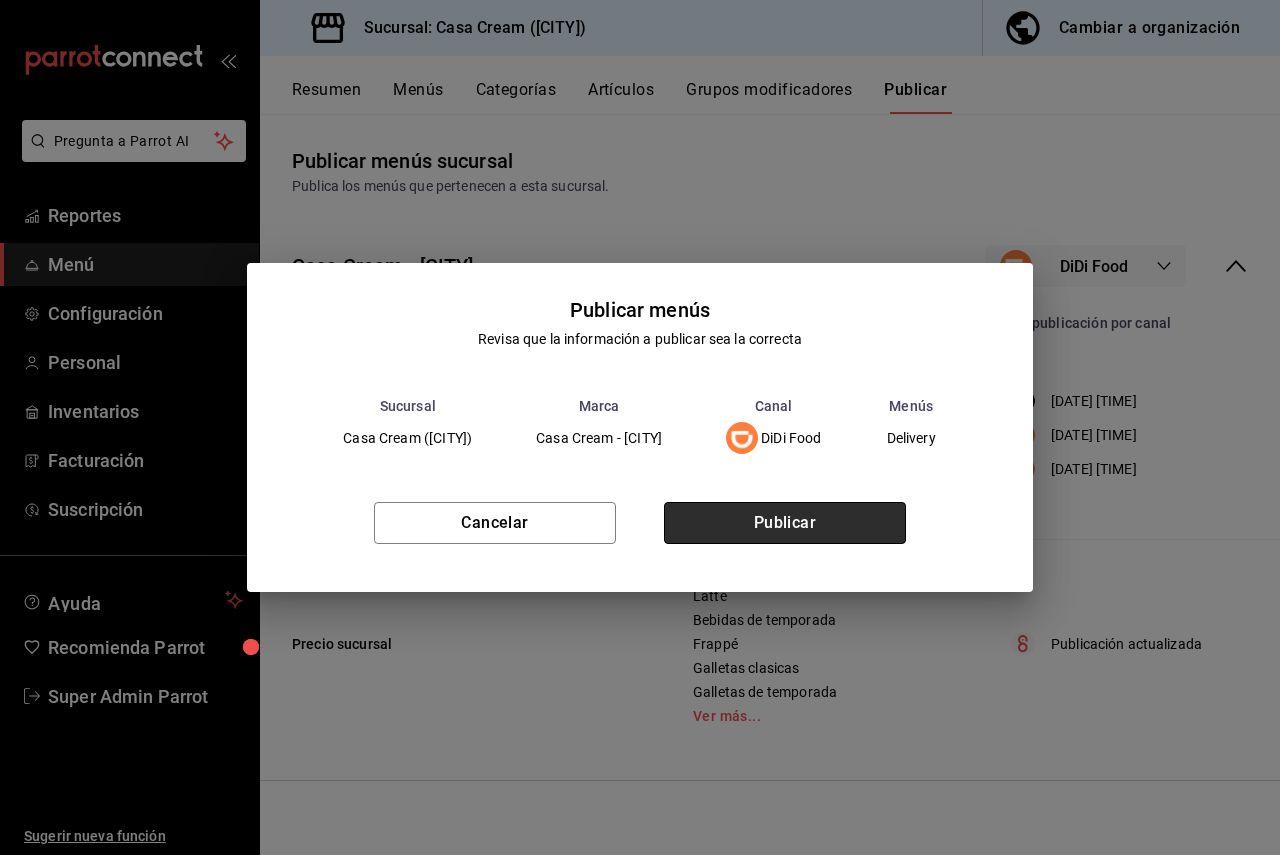 click on "Publicar" at bounding box center [785, 523] 